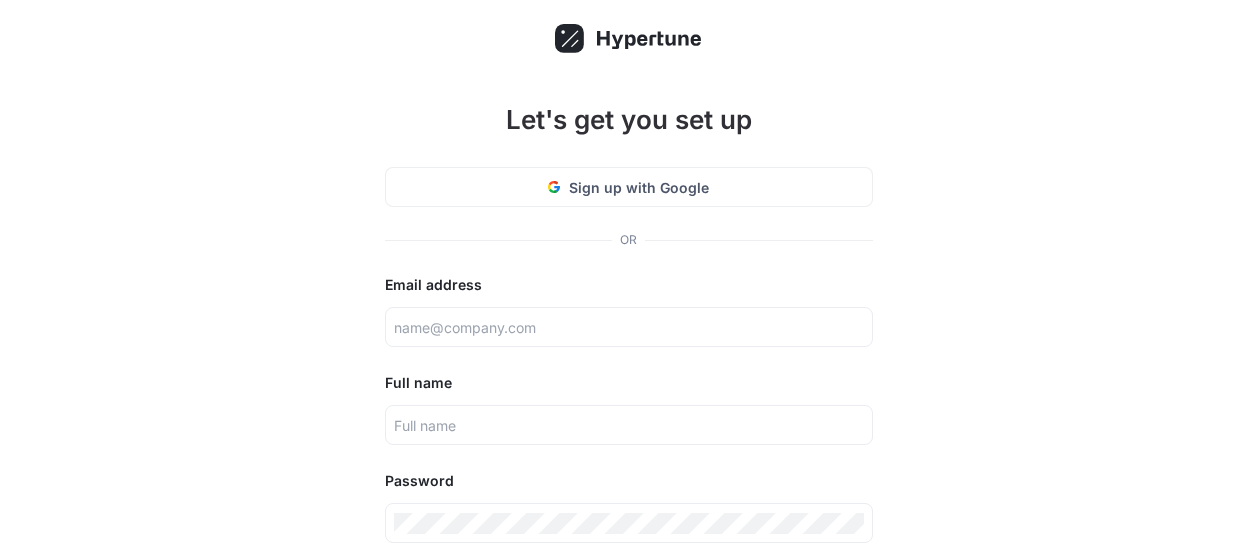 scroll, scrollTop: 40, scrollLeft: 0, axis: vertical 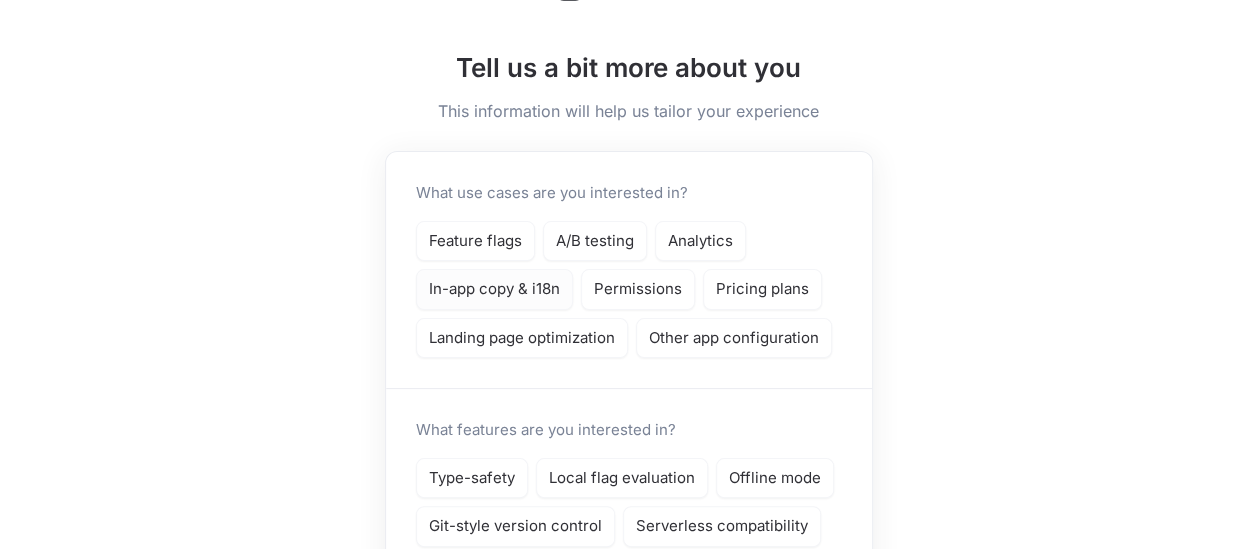 click on "In-app copy & i18n" at bounding box center (494, 289) 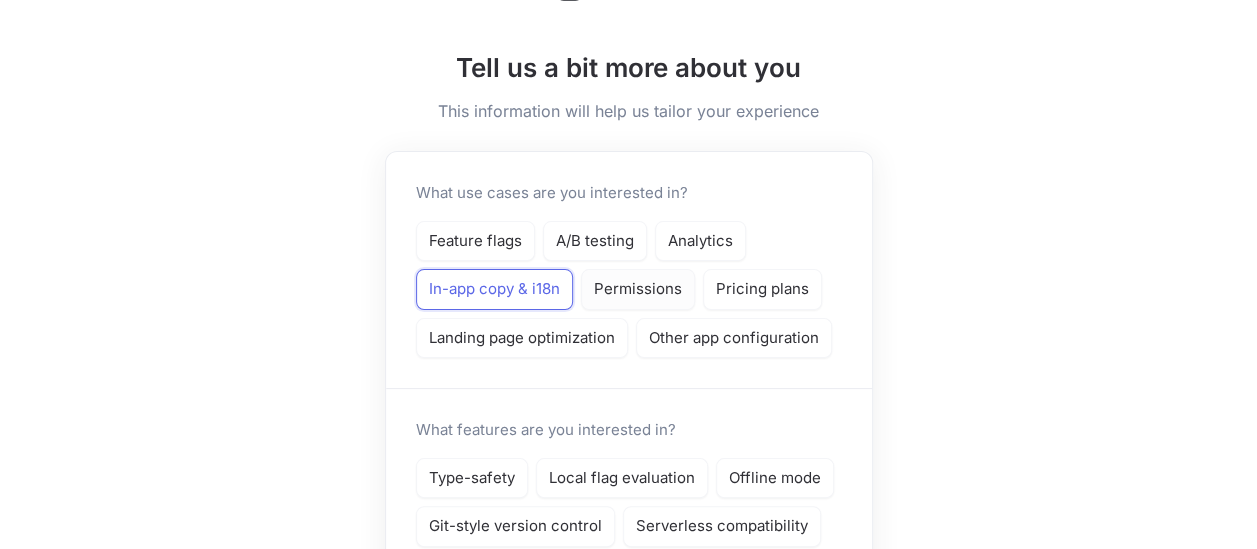 click on "Permissions" at bounding box center [638, 289] 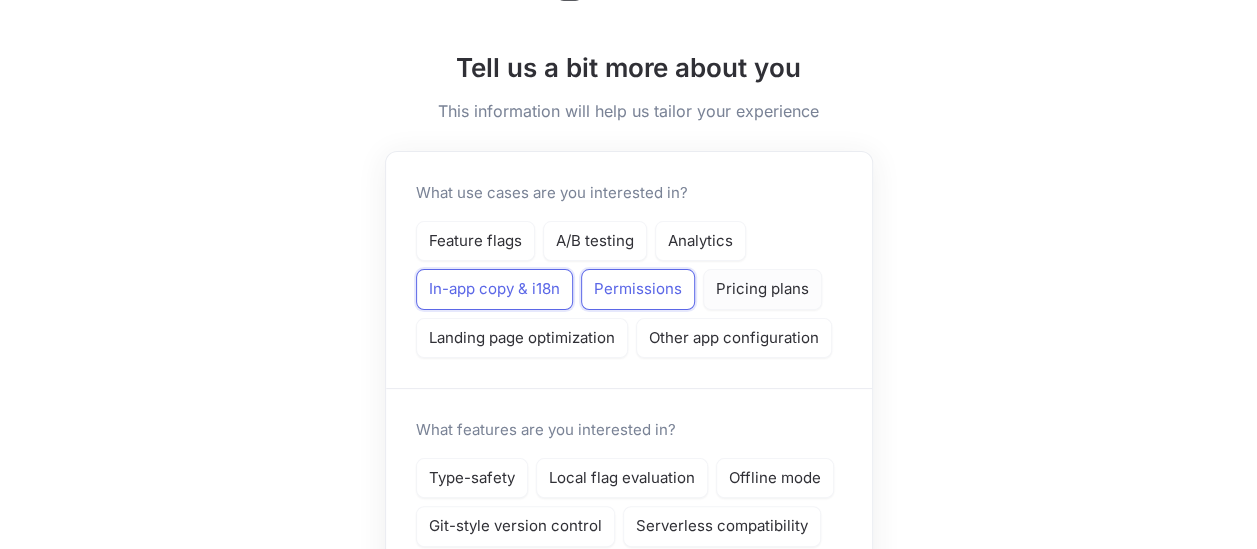click on "Pricing plans" at bounding box center (762, 289) 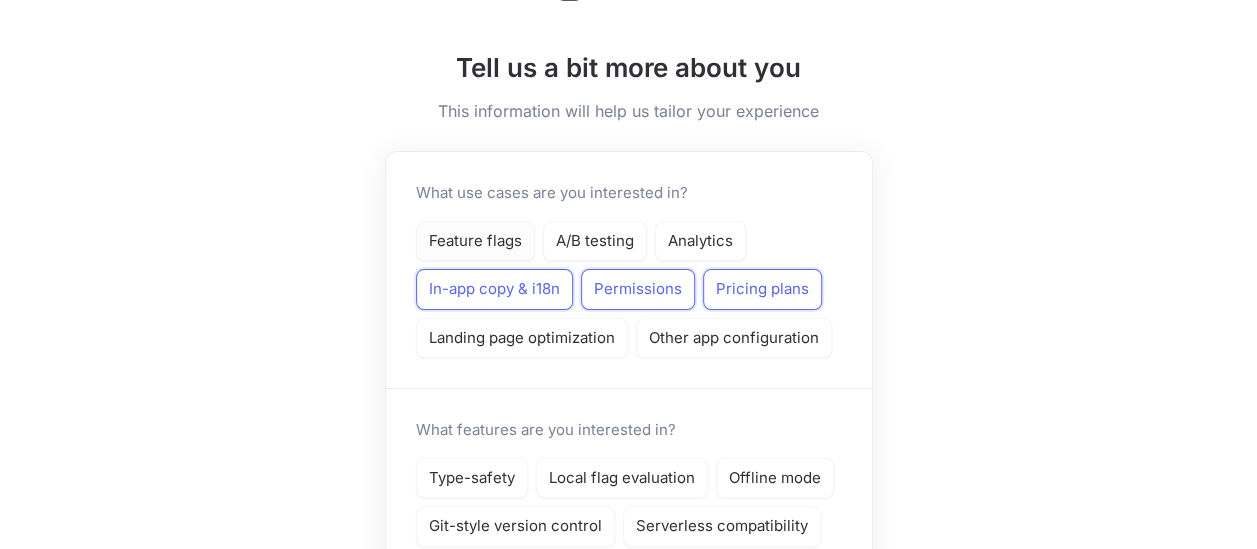 click on "Feature flags" at bounding box center [475, 241] 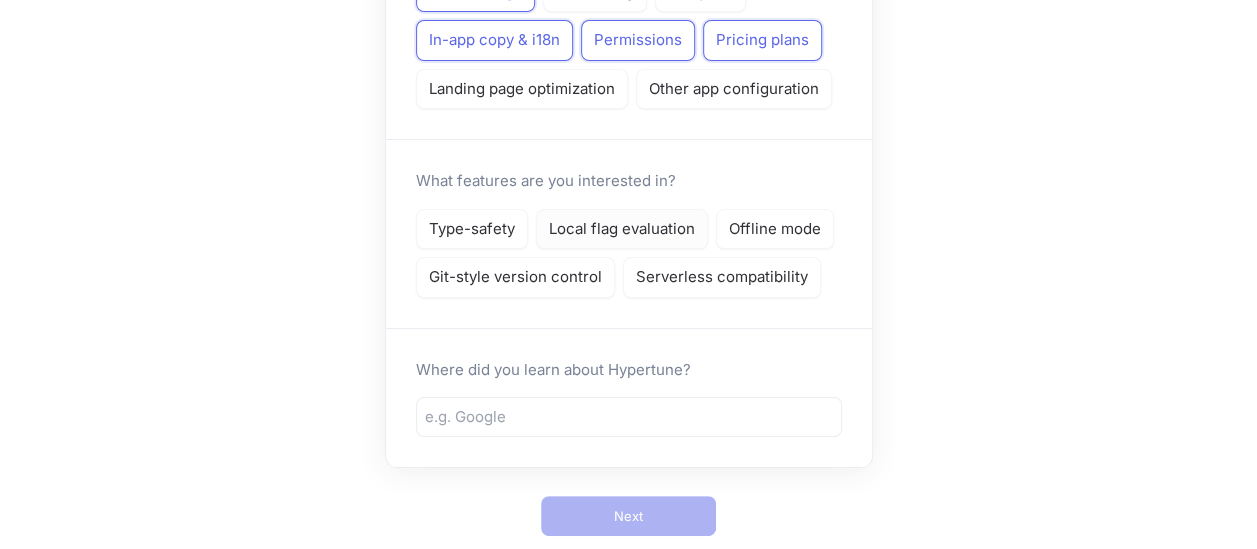 scroll, scrollTop: 305, scrollLeft: 0, axis: vertical 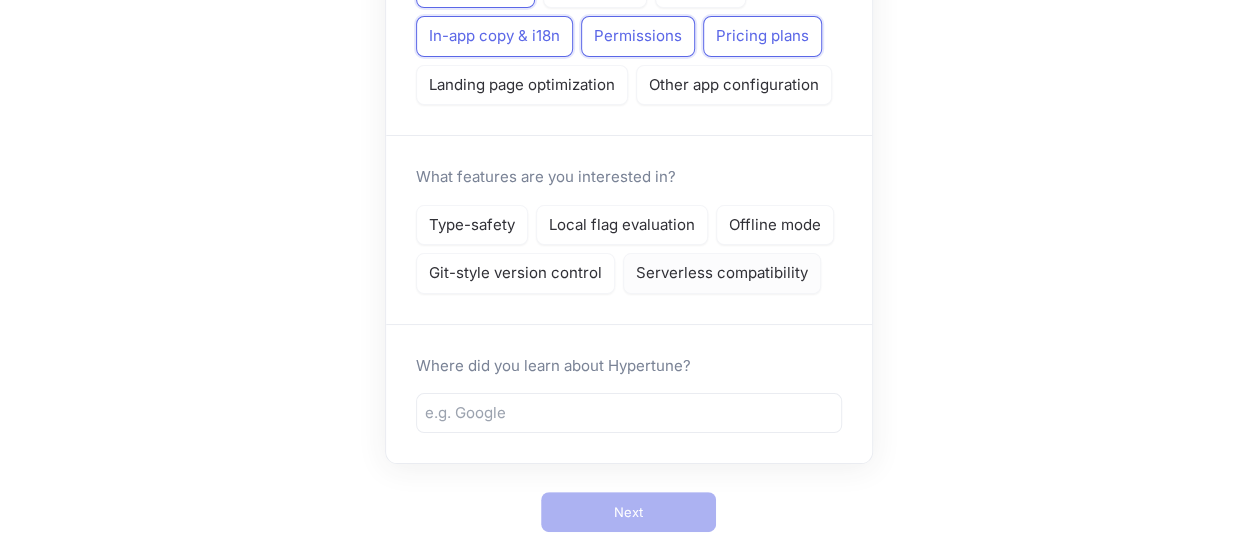 click on "Serverless compatibility" at bounding box center (722, 273) 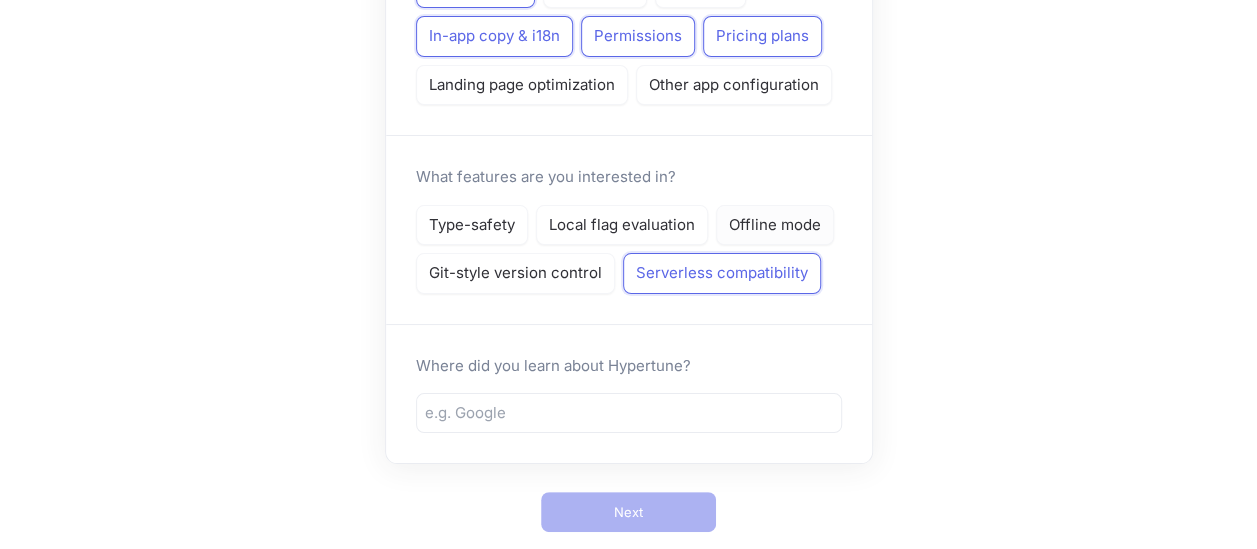 click on "Offline mode" at bounding box center [775, 225] 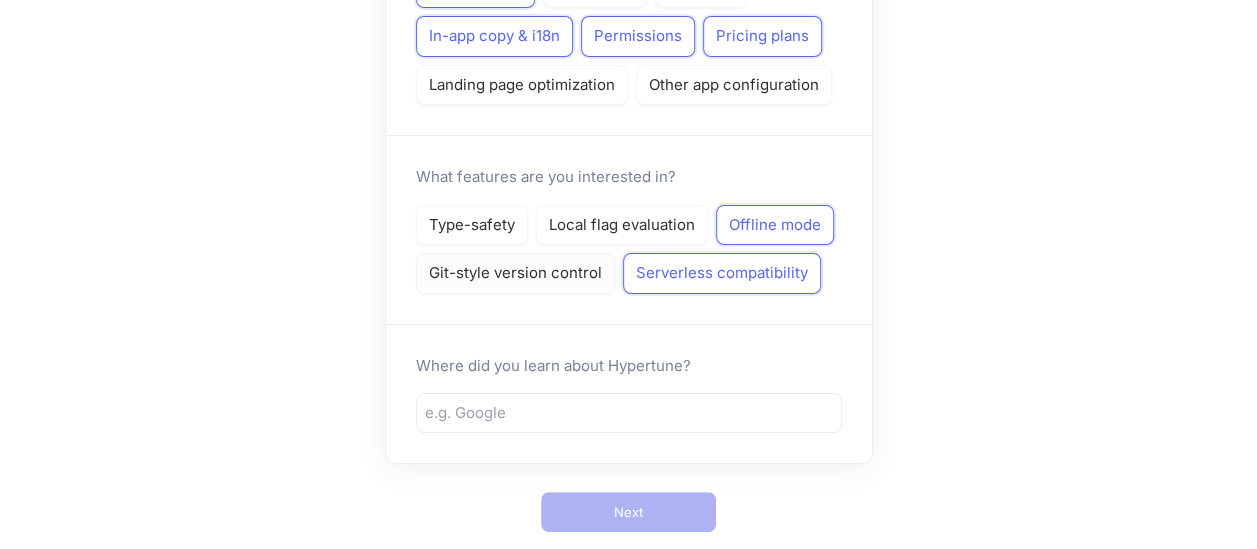 click on "Git-style version control" at bounding box center [515, 273] 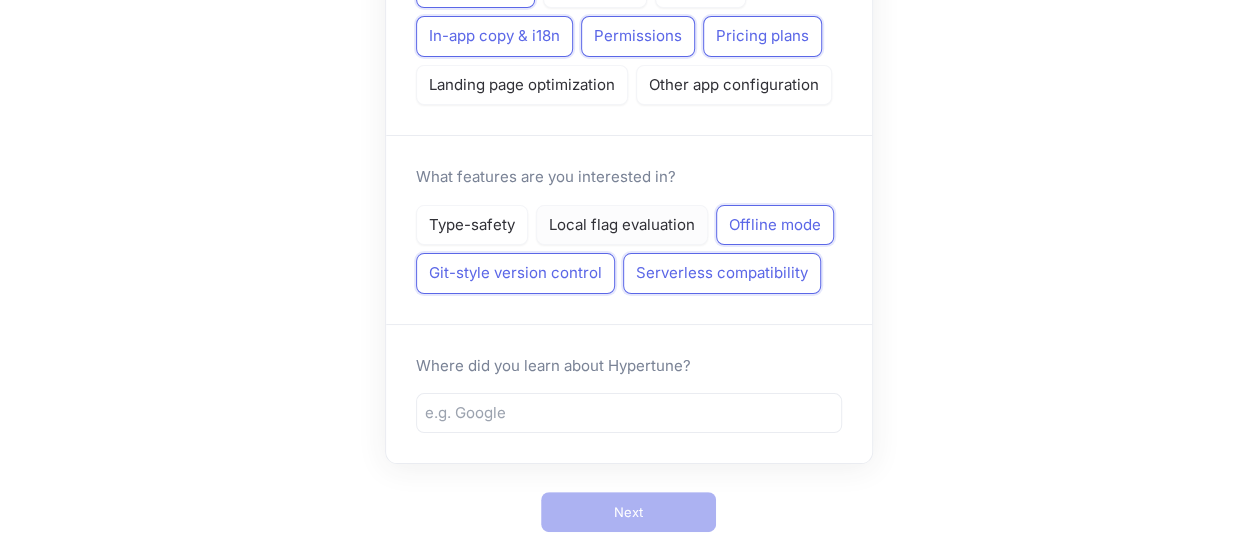 click on "Local flag evaluation" at bounding box center (622, 225) 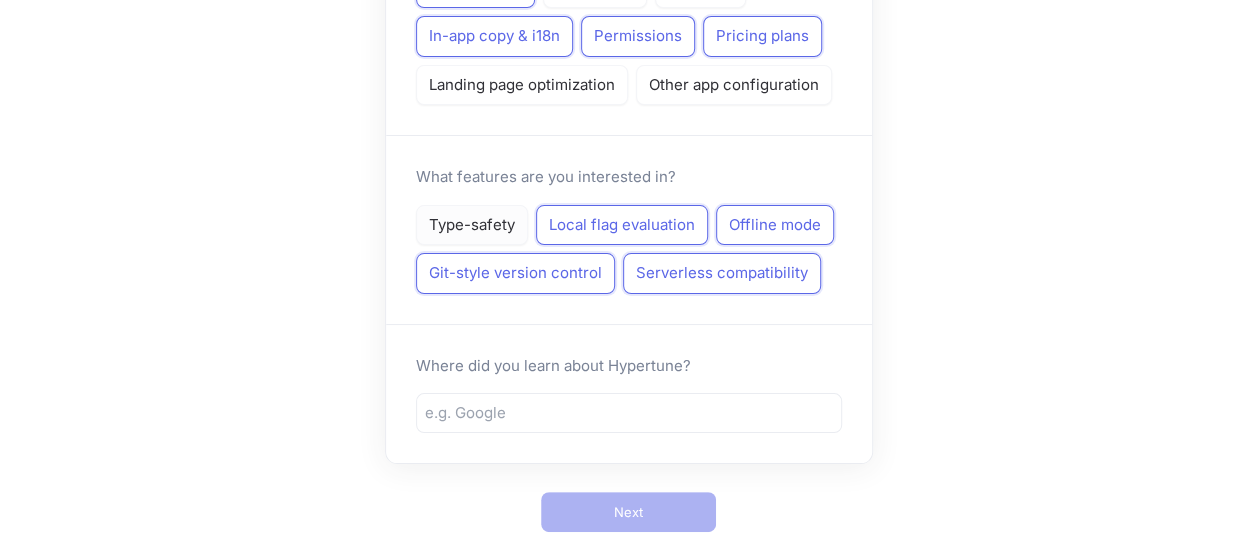 click on "Type-safety" at bounding box center [472, 225] 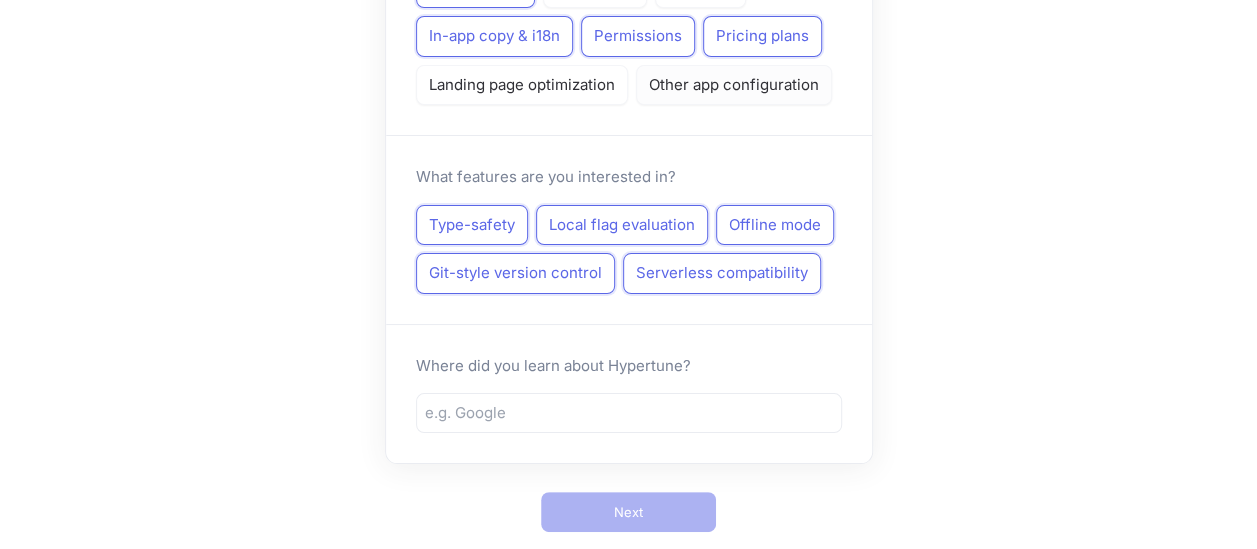 click on "Other app configuration" at bounding box center [734, 85] 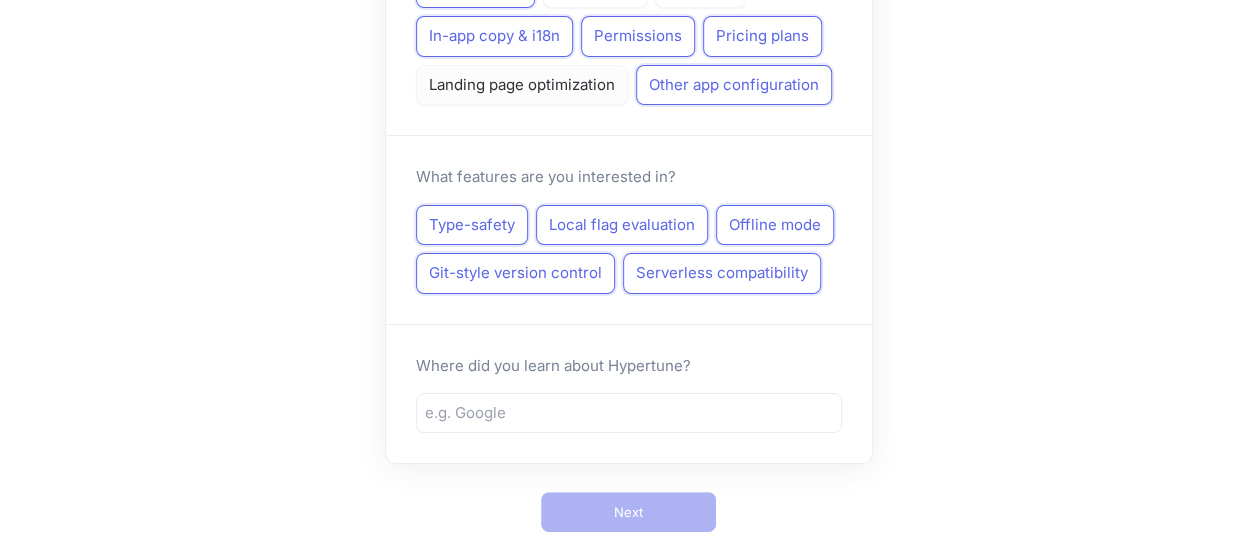 click on "Landing page optimization" at bounding box center (522, 85) 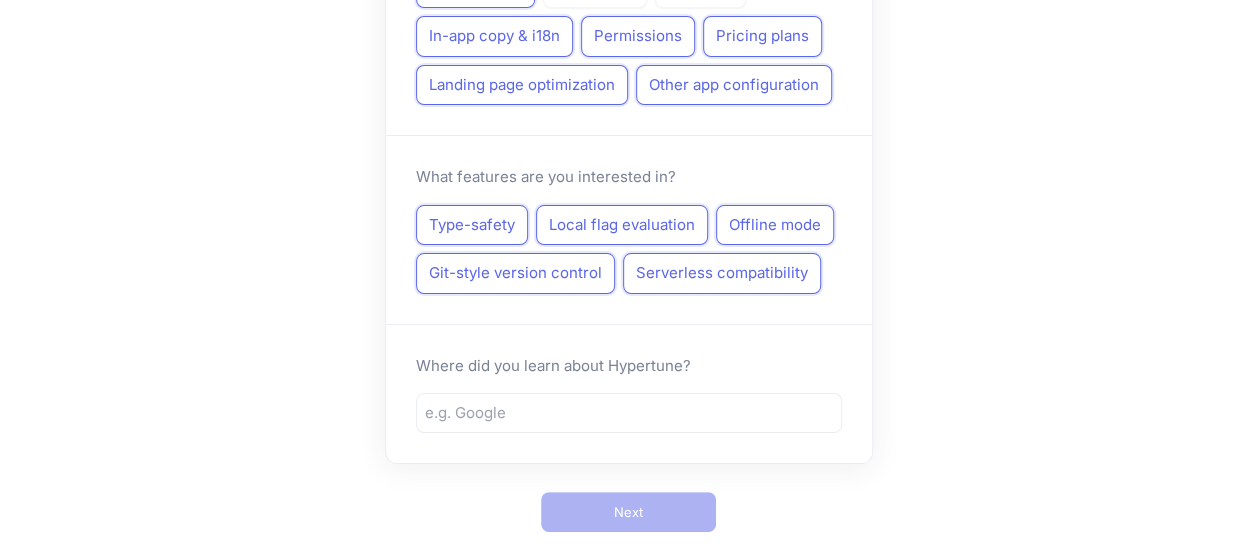 scroll, scrollTop: 0, scrollLeft: 0, axis: both 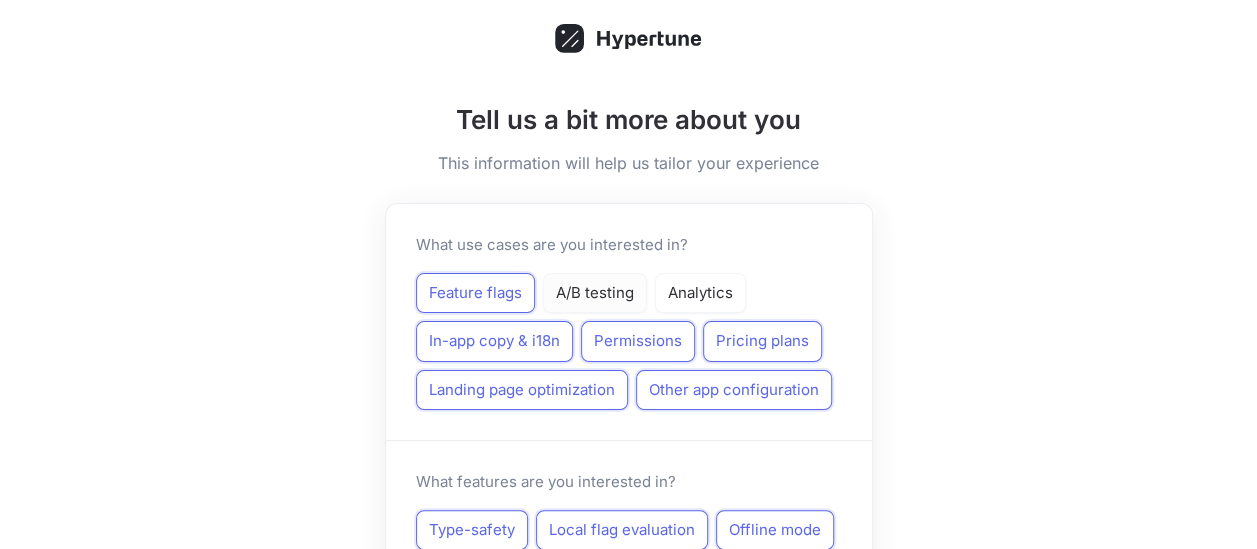 click on "A/B testing" at bounding box center (595, 293) 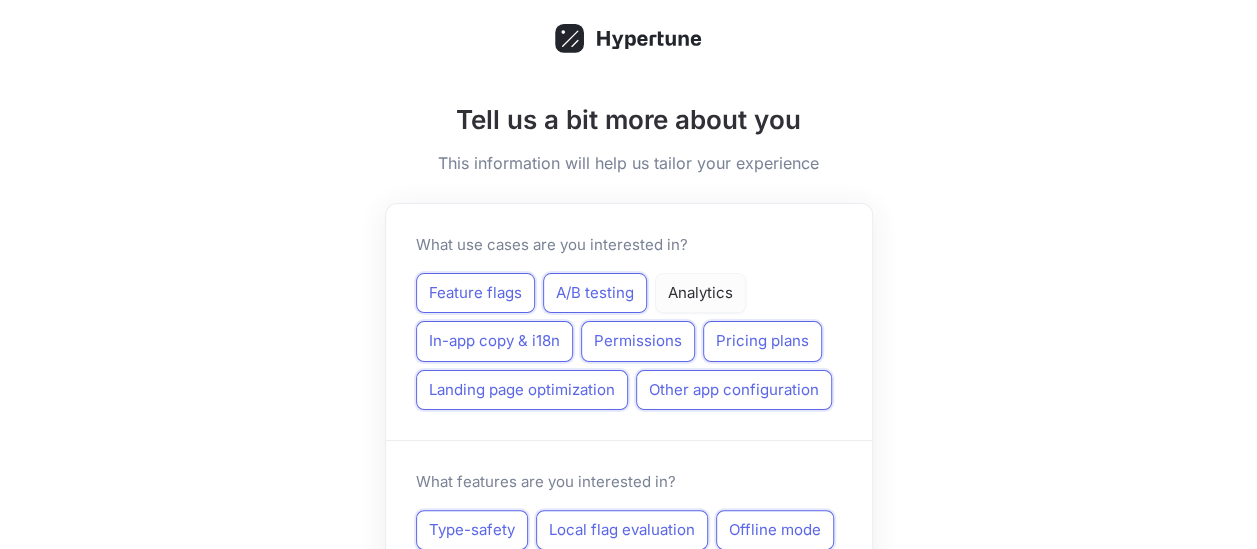 click on "Analytics" at bounding box center [700, 293] 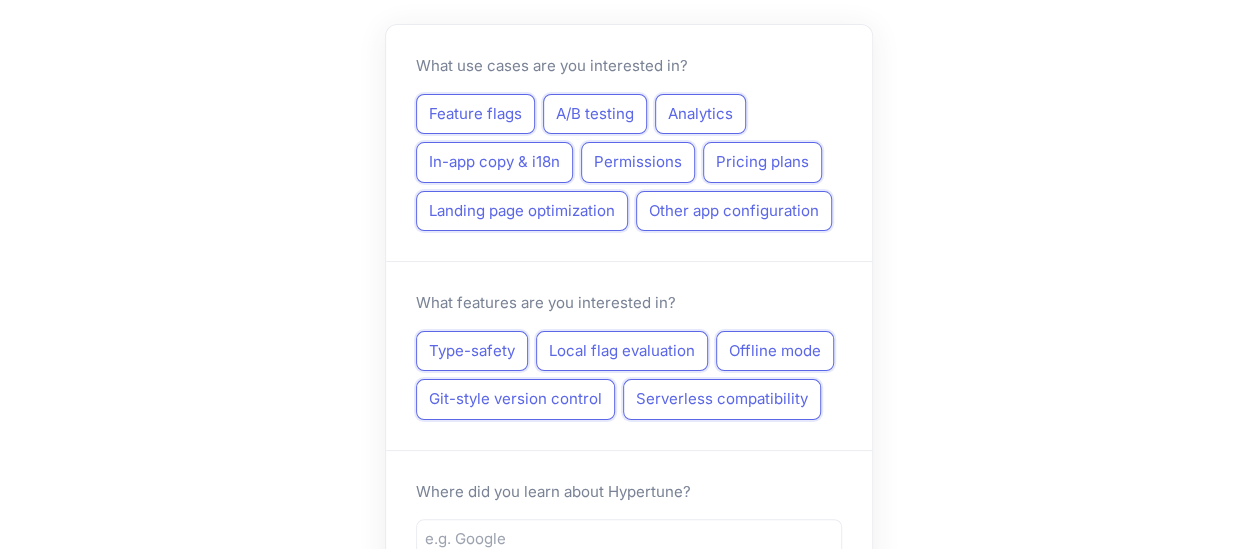 scroll, scrollTop: 350, scrollLeft: 0, axis: vertical 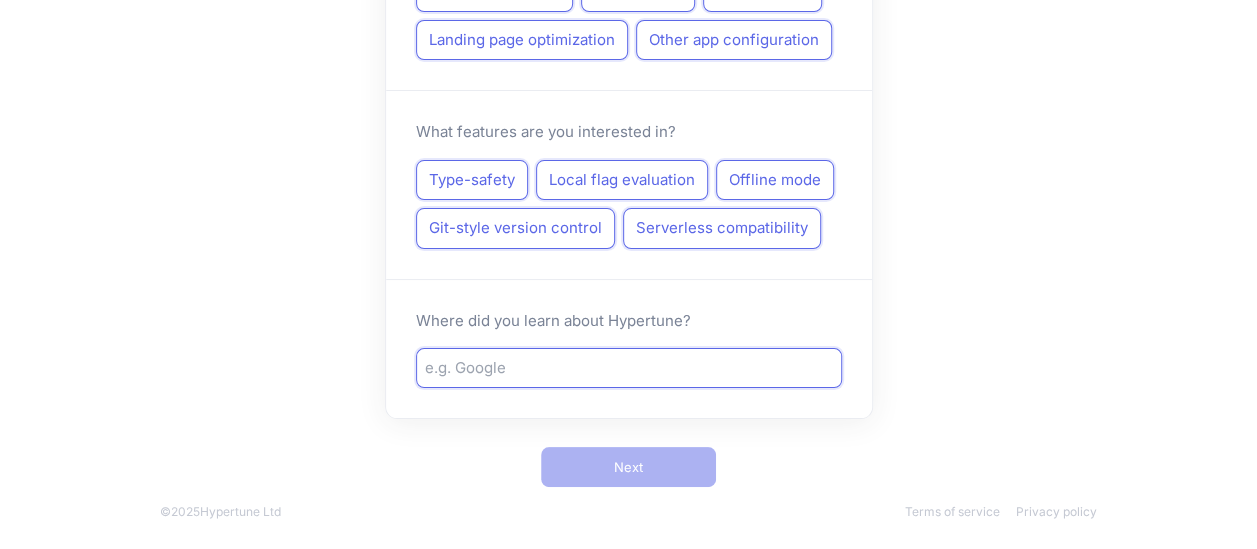 click at bounding box center (629, 368) 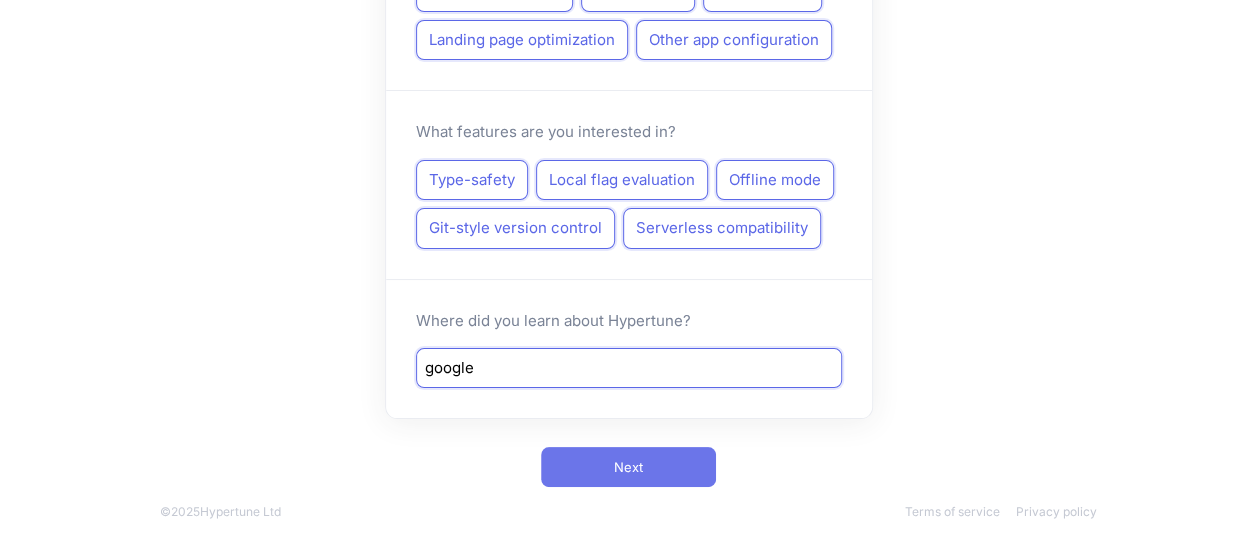 drag, startPoint x: 532, startPoint y: 364, endPoint x: 562, endPoint y: 469, distance: 109.201645 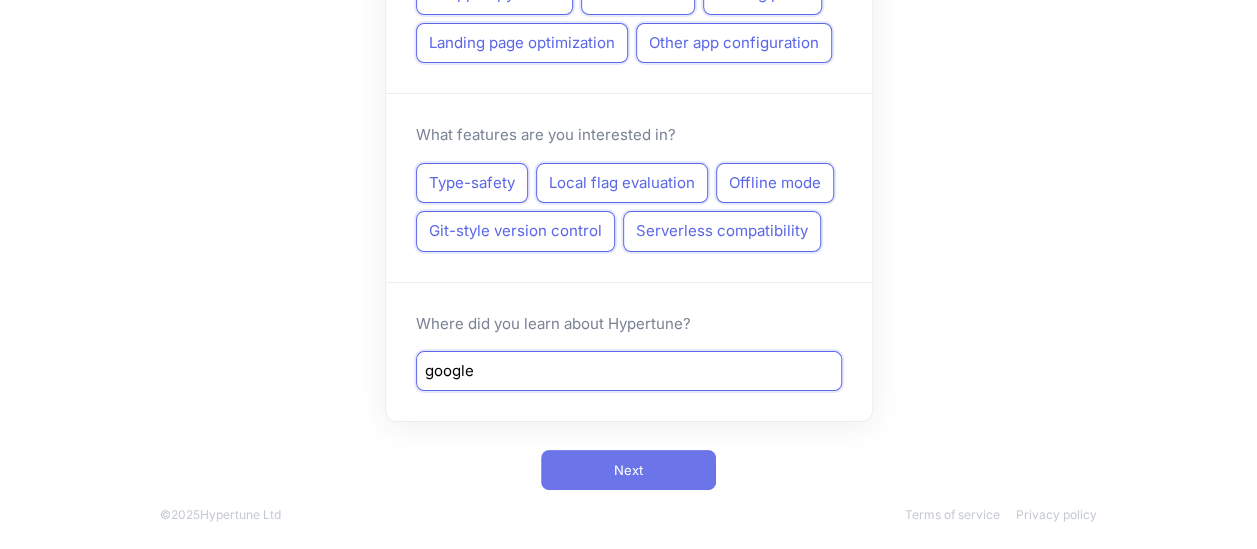 scroll, scrollTop: 346, scrollLeft: 0, axis: vertical 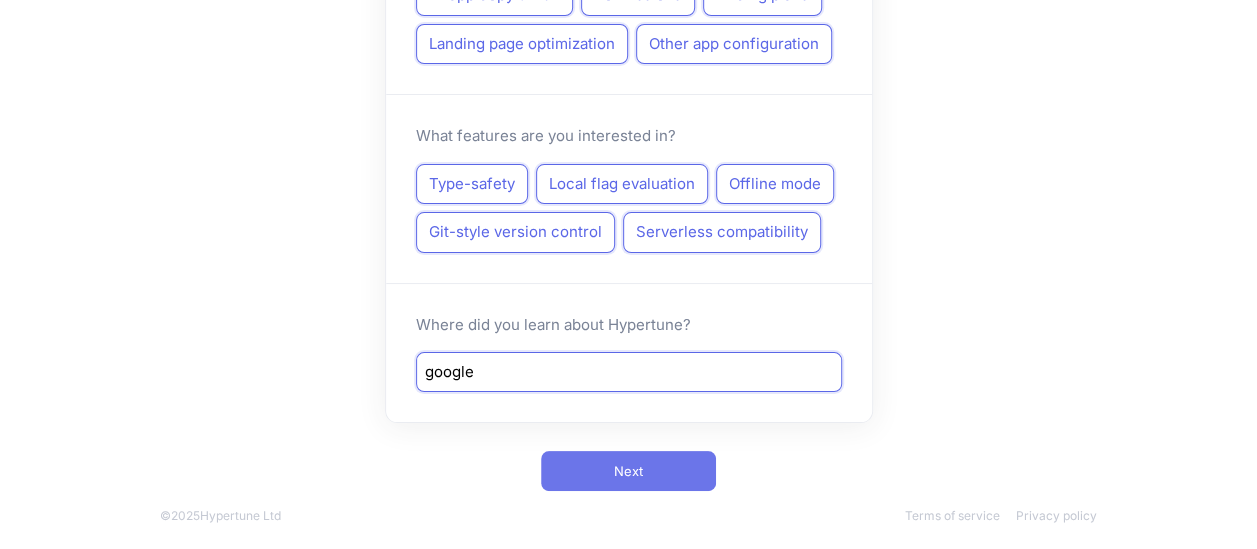 type on "google" 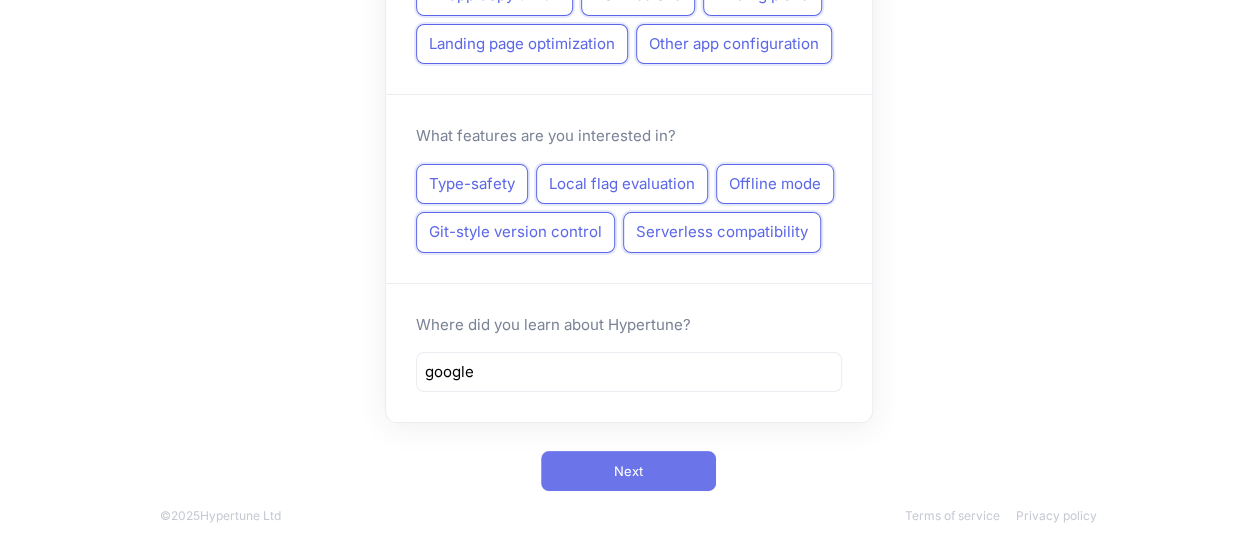 click on "Next" at bounding box center (628, 471) 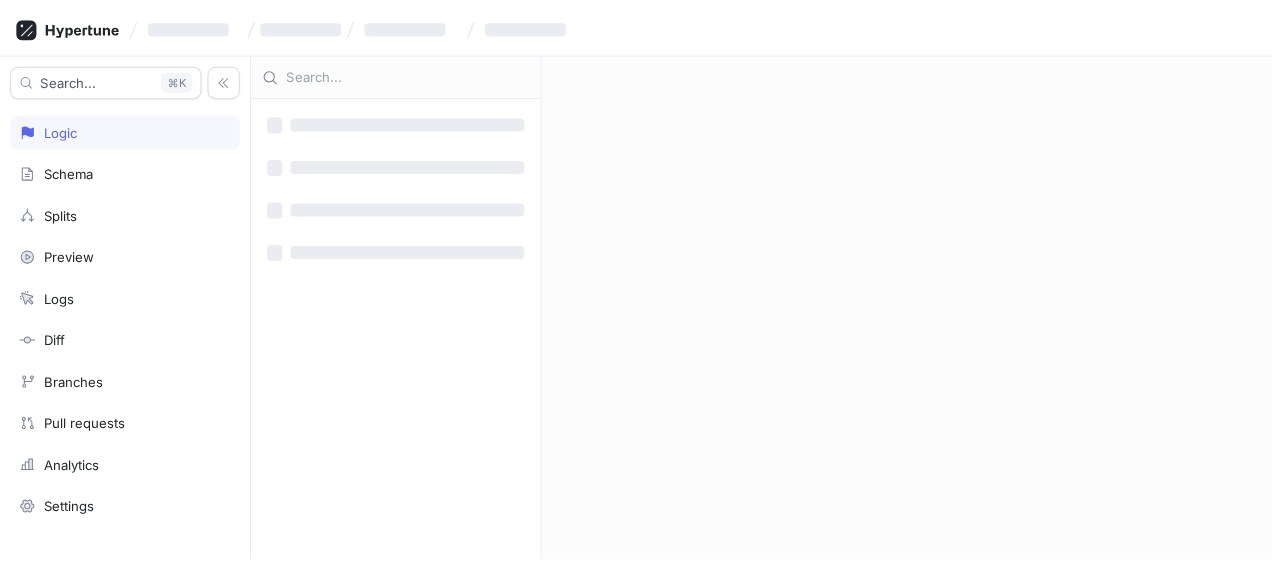 scroll, scrollTop: 0, scrollLeft: 0, axis: both 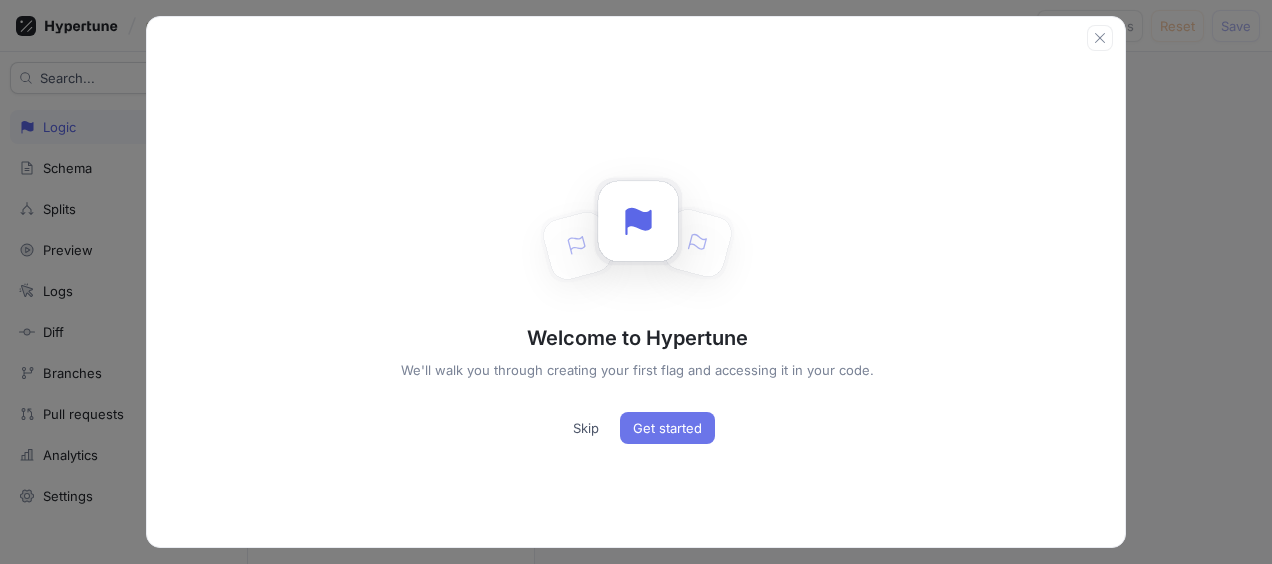 click on "Get started" at bounding box center [667, 428] 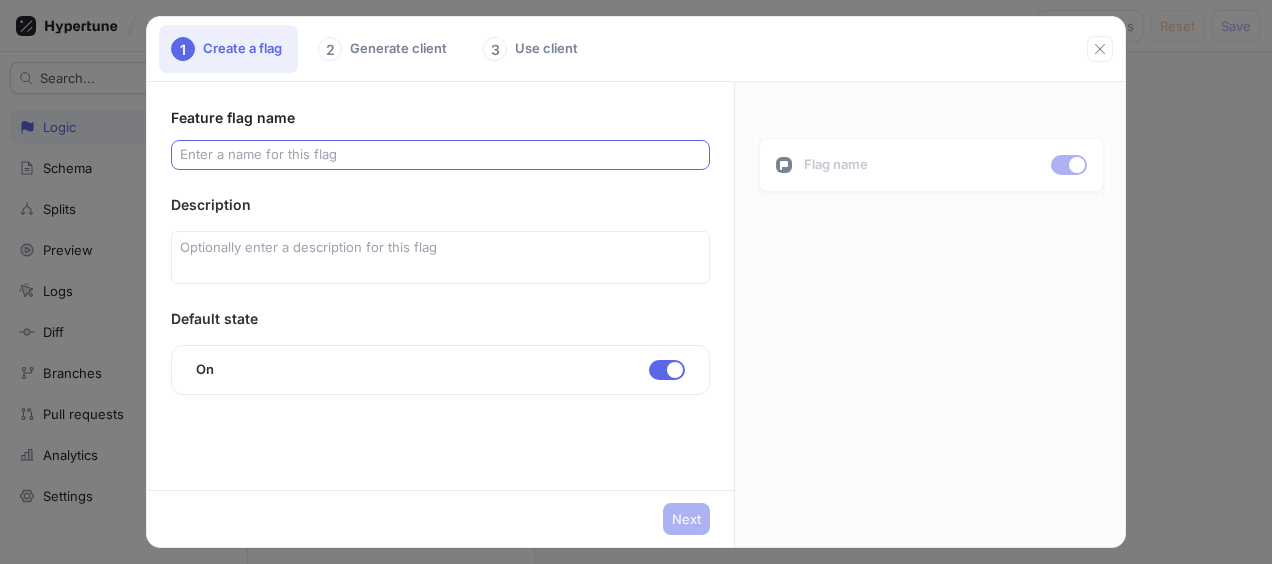 click at bounding box center [440, 155] 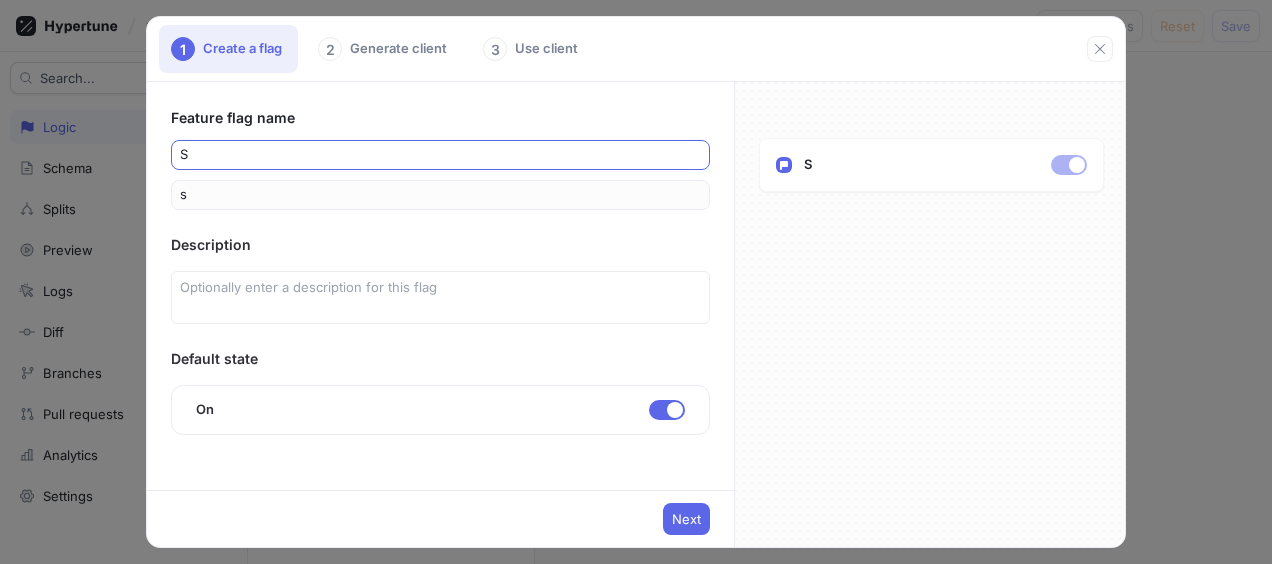 type on "SE" 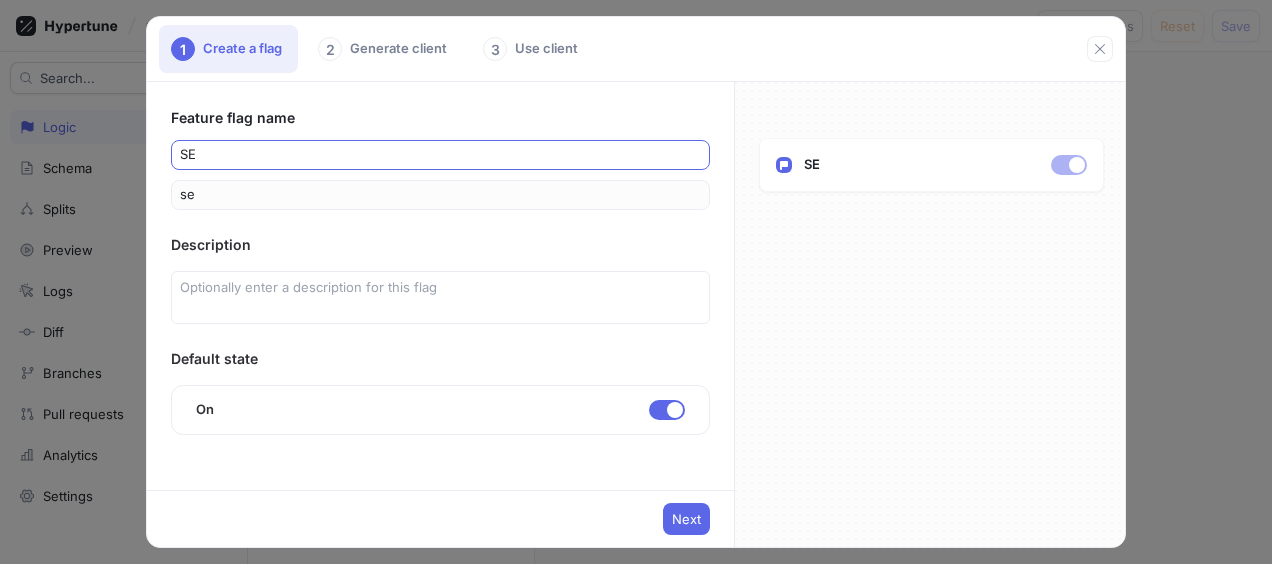type on "SEO" 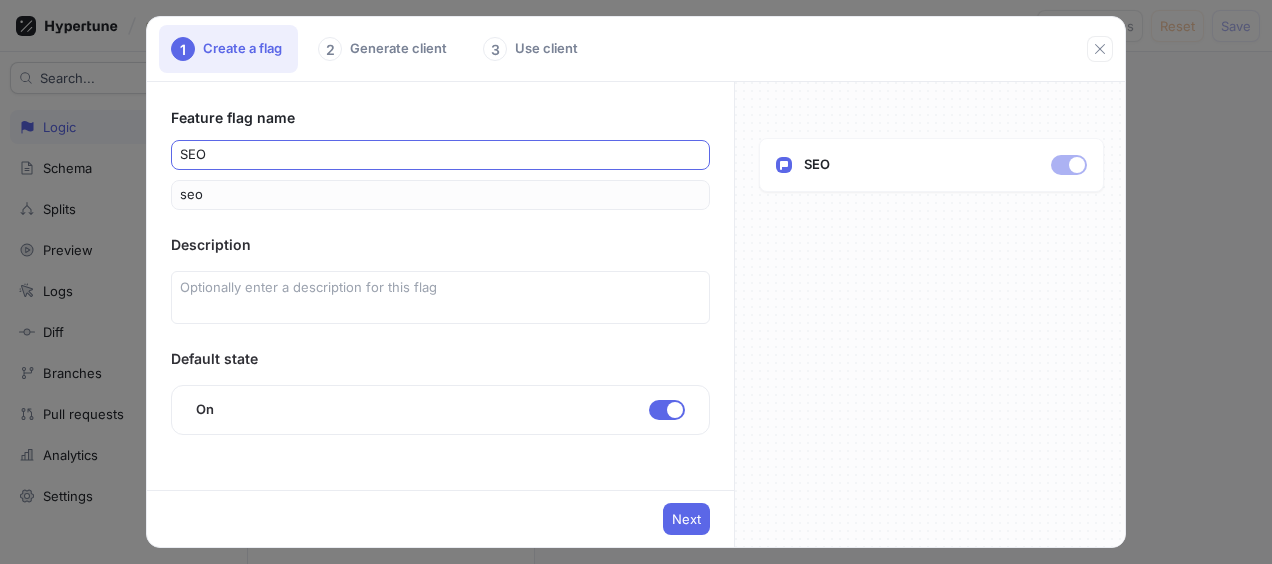 type on "SEO a" 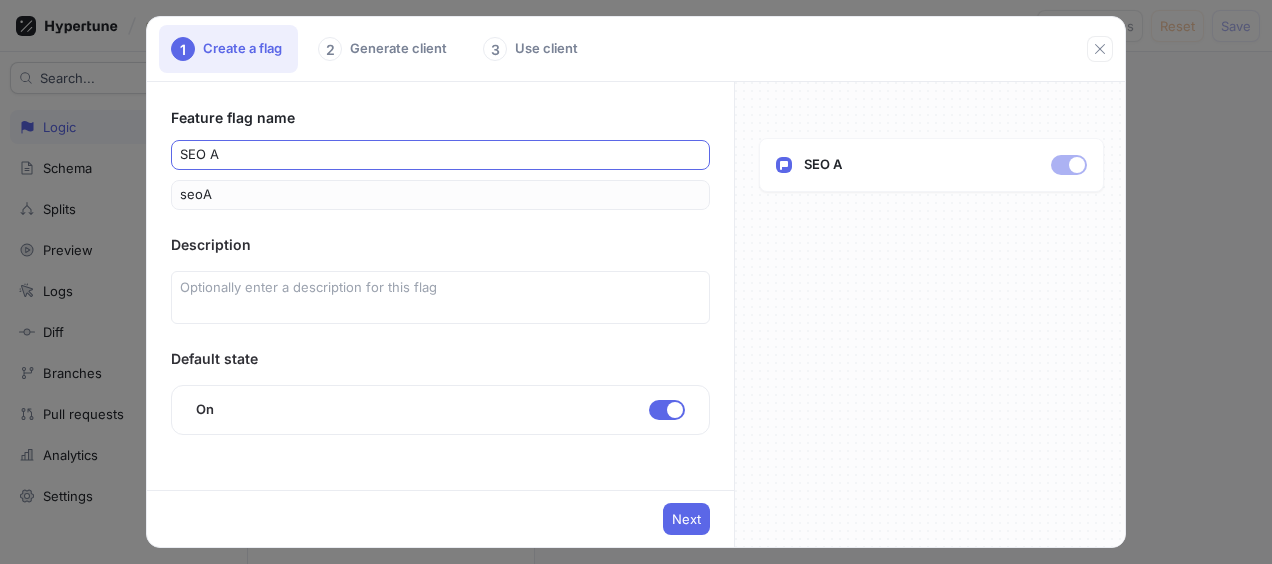 type on "SEO an" 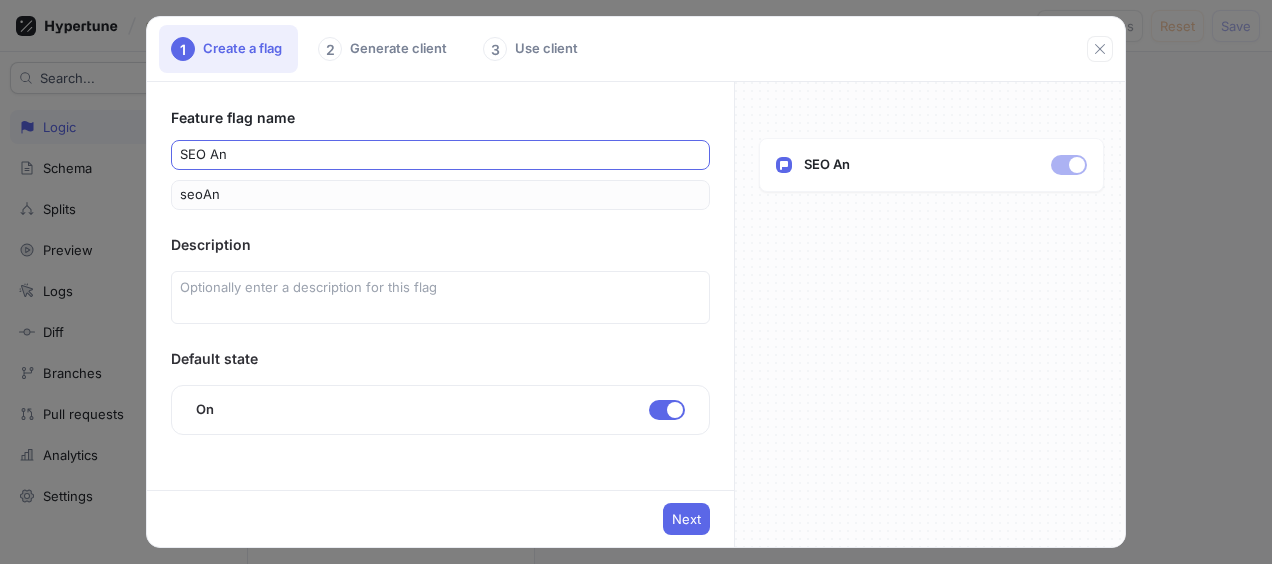 type on "SEO [PERSON_NAME]" 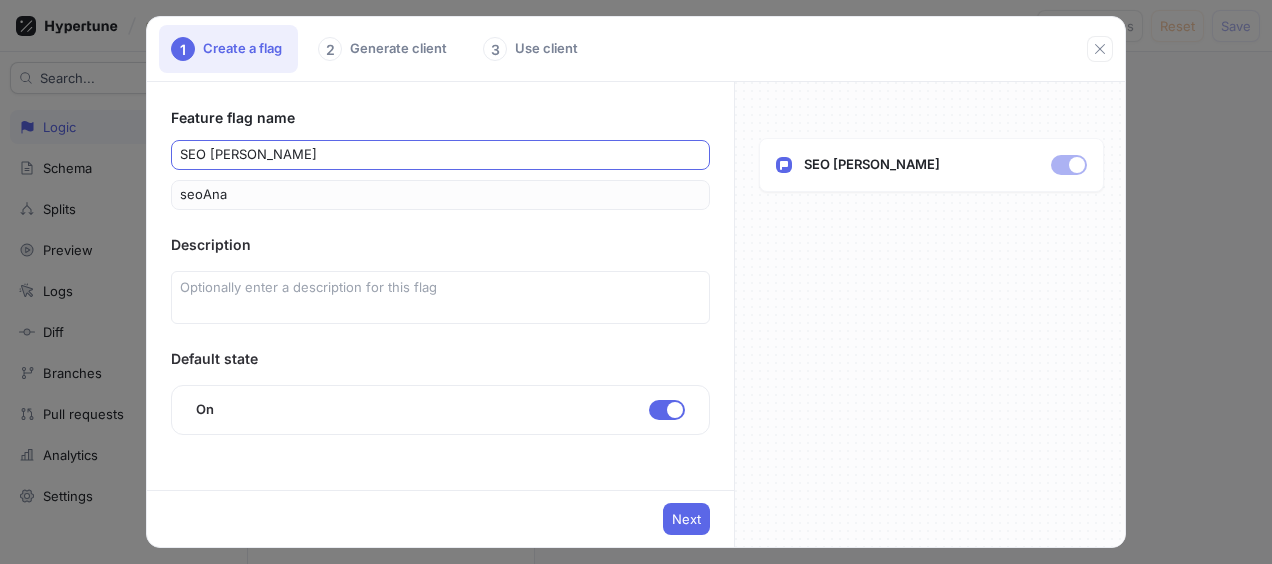 type on "SEO an" 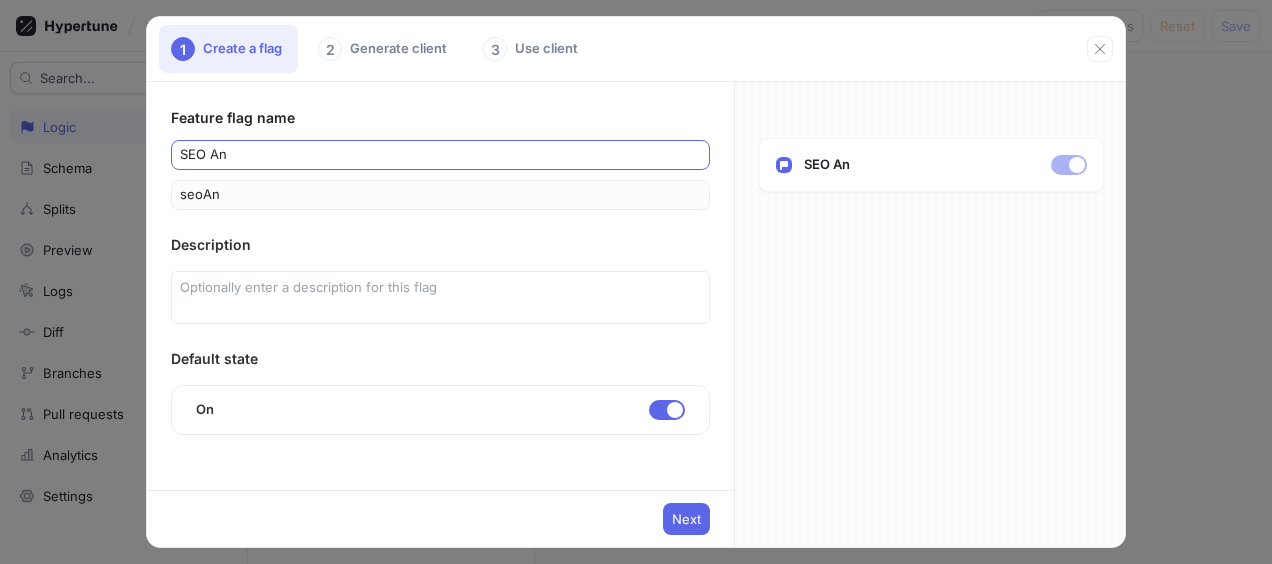 type on "SEO a" 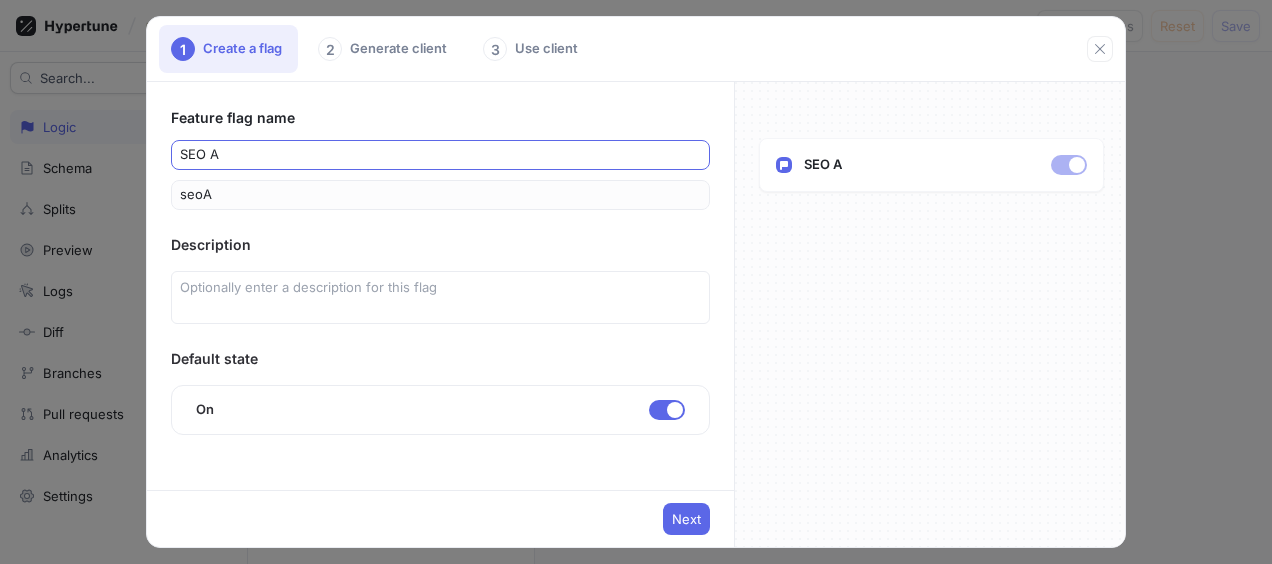 type on "SEO" 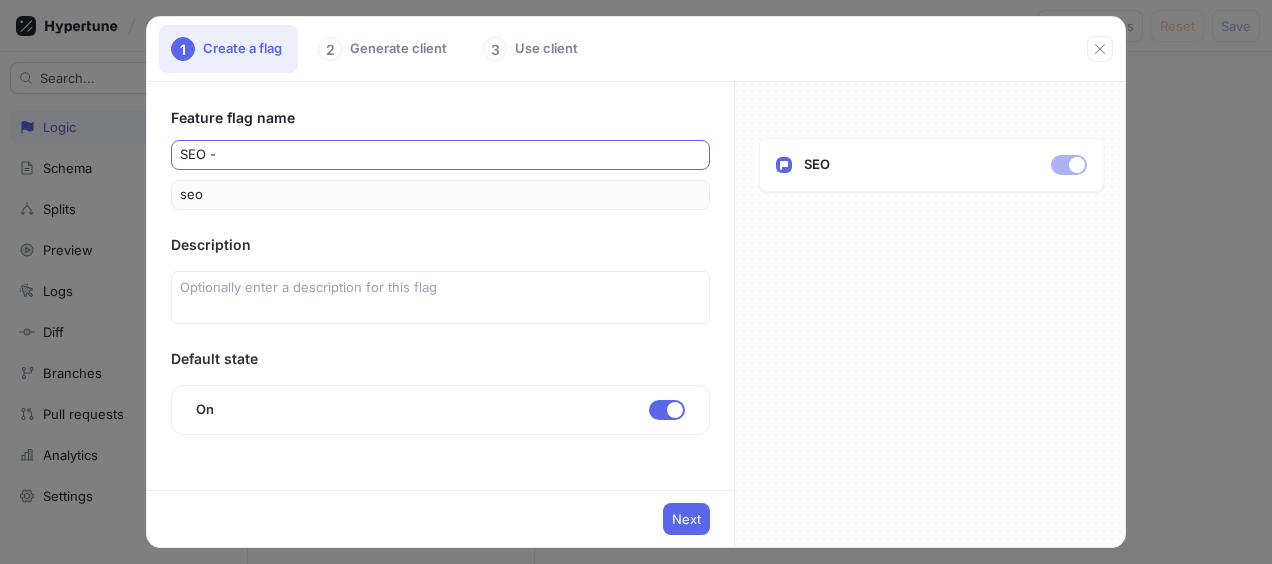 type on "SEO - a" 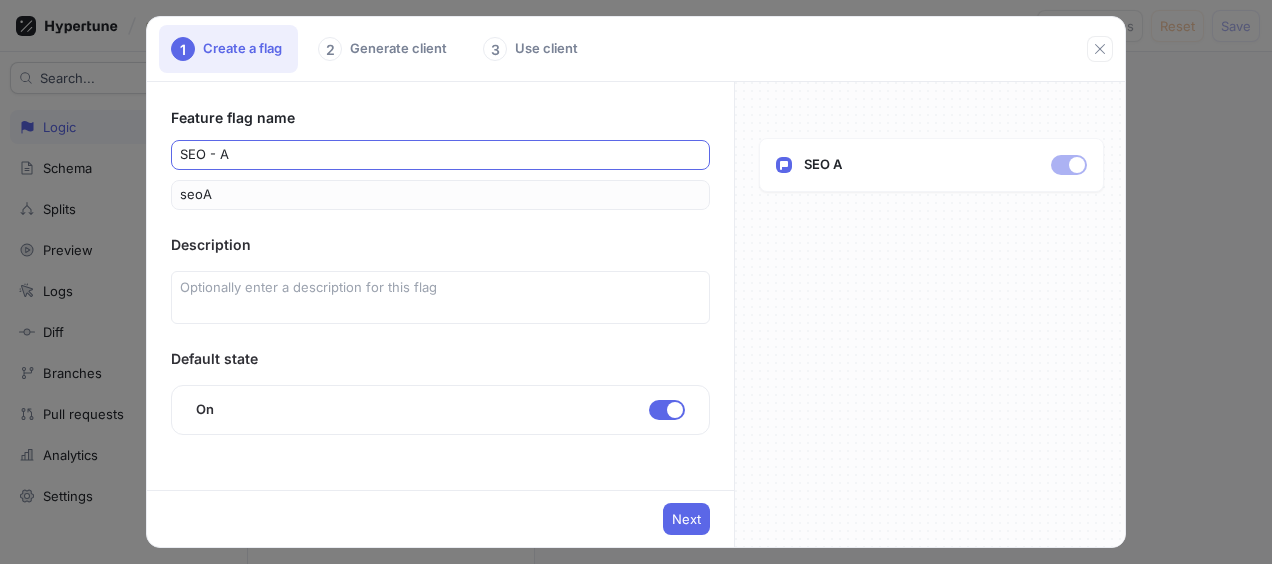 type on "SEO - al" 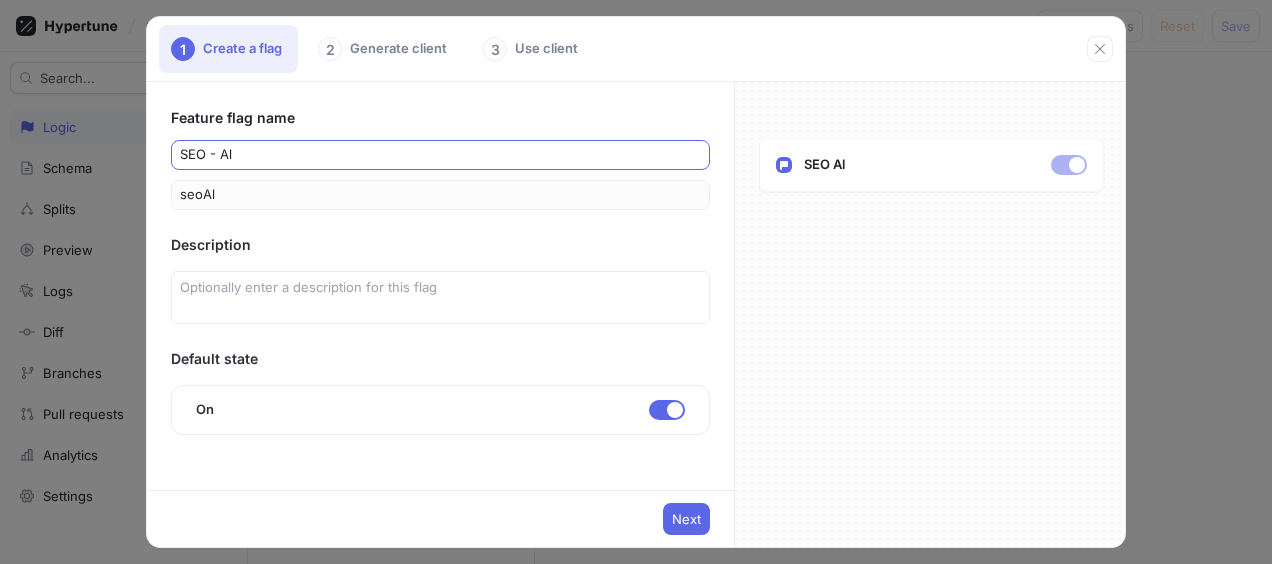 type on "SEO - all" 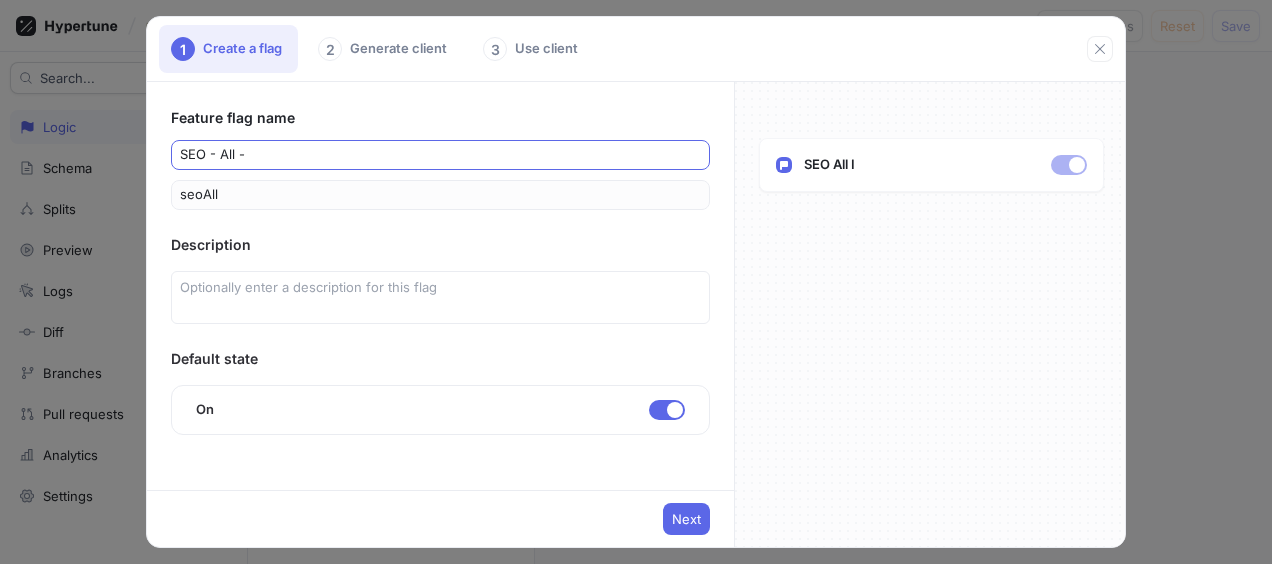 type on "SEO - all - i" 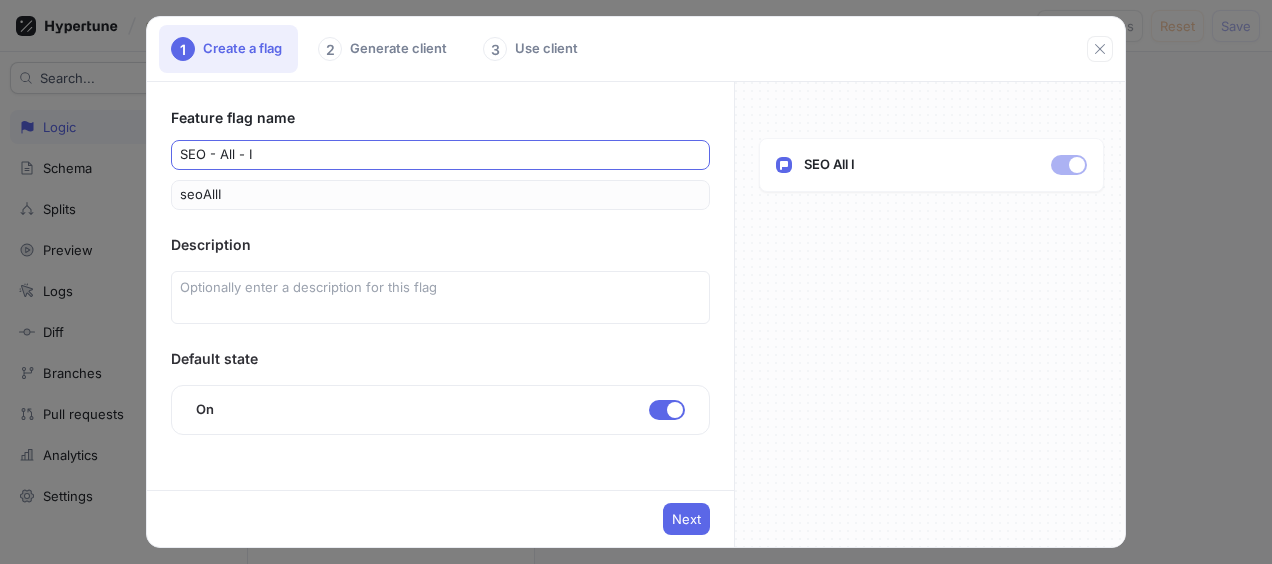 type on "SEO - all - in" 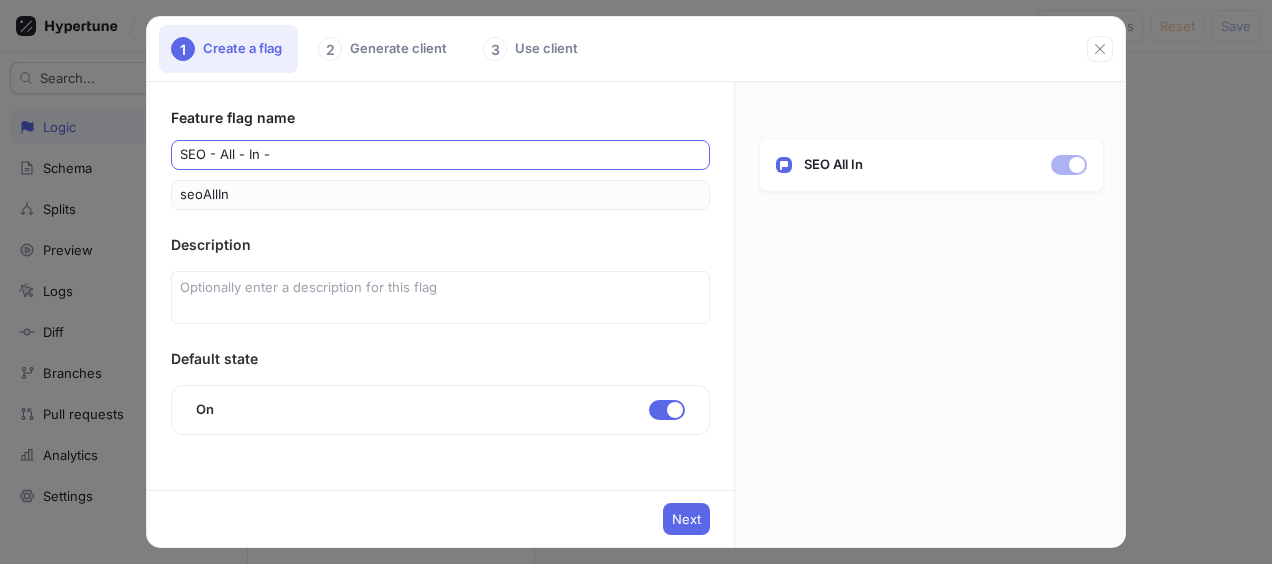 type on "SEO - all - in - o" 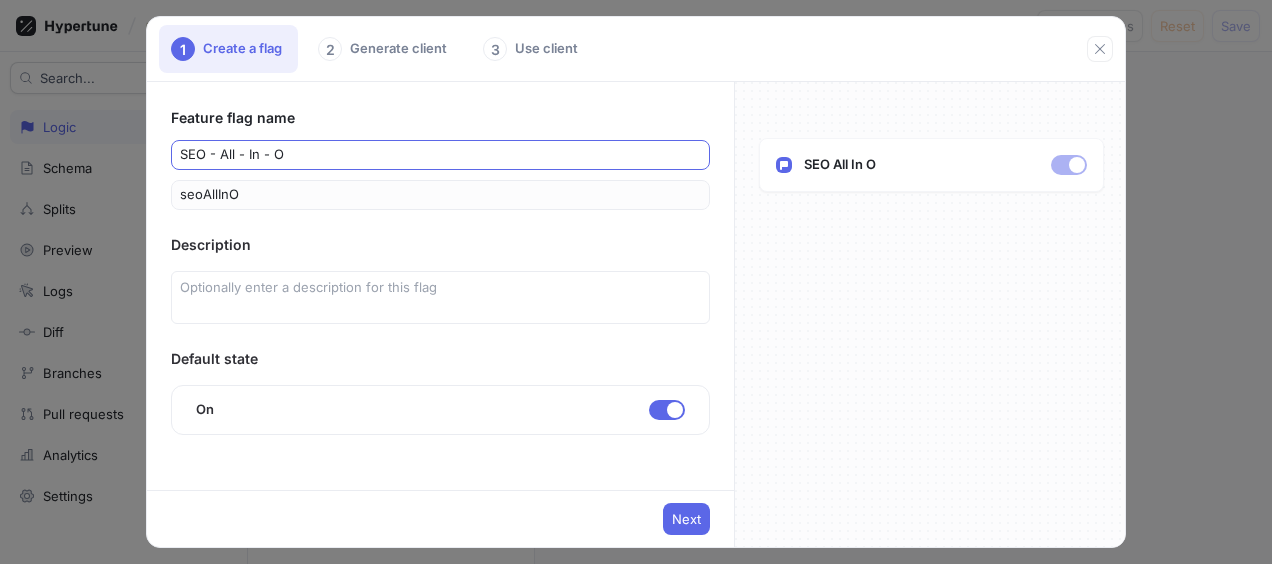 type on "SEO - all - in - on" 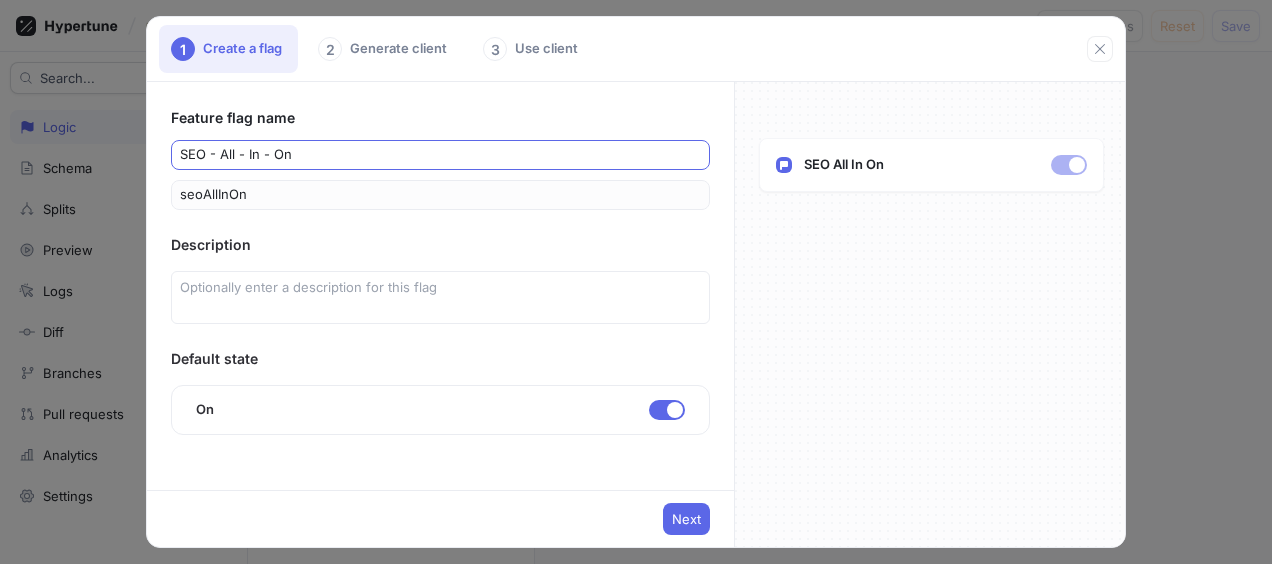 type on "SEO - all - in - one" 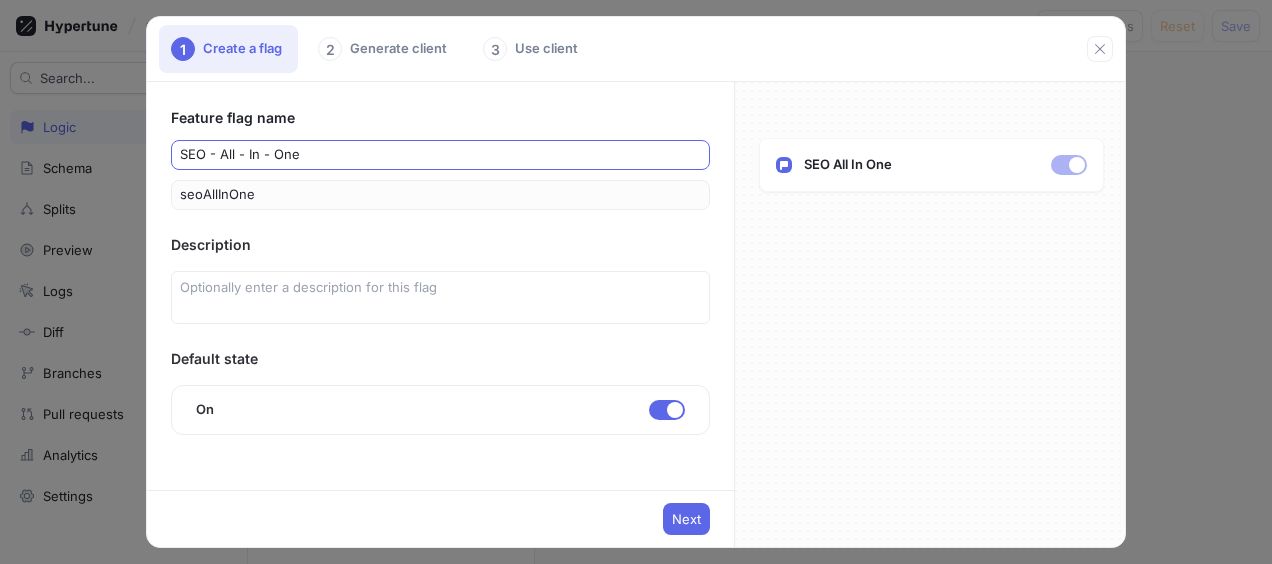 click on "SEO - all - in - one" at bounding box center [440, 155] 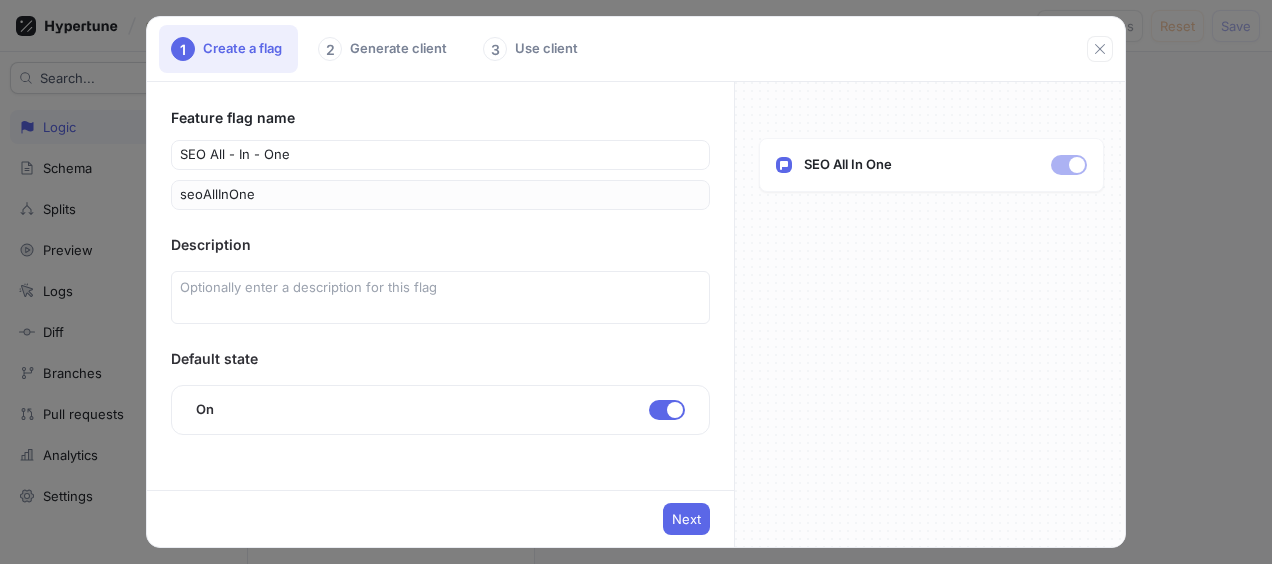 type on "SEO all - in - one" 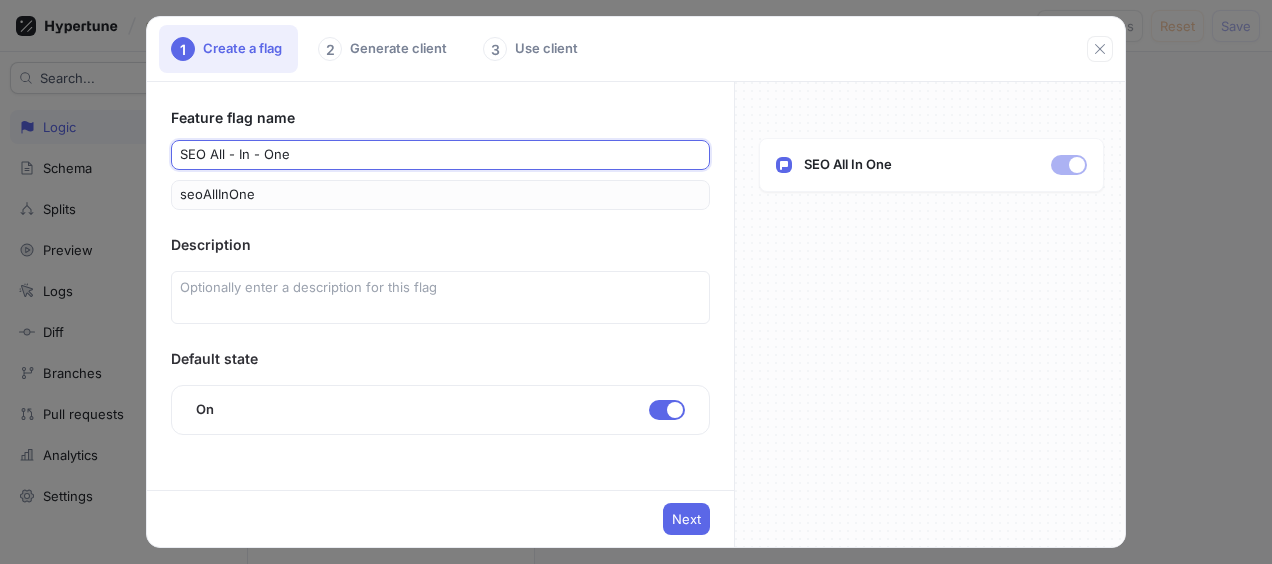 drag, startPoint x: 306, startPoint y: 146, endPoint x: 0, endPoint y: 85, distance: 312.02084 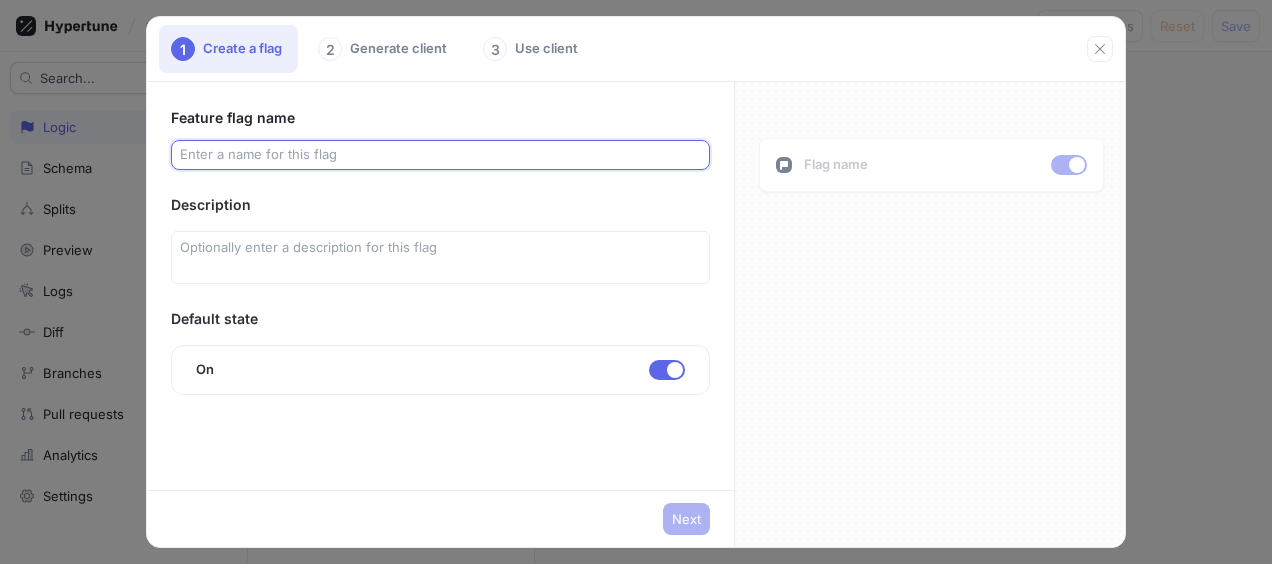 type on "V" 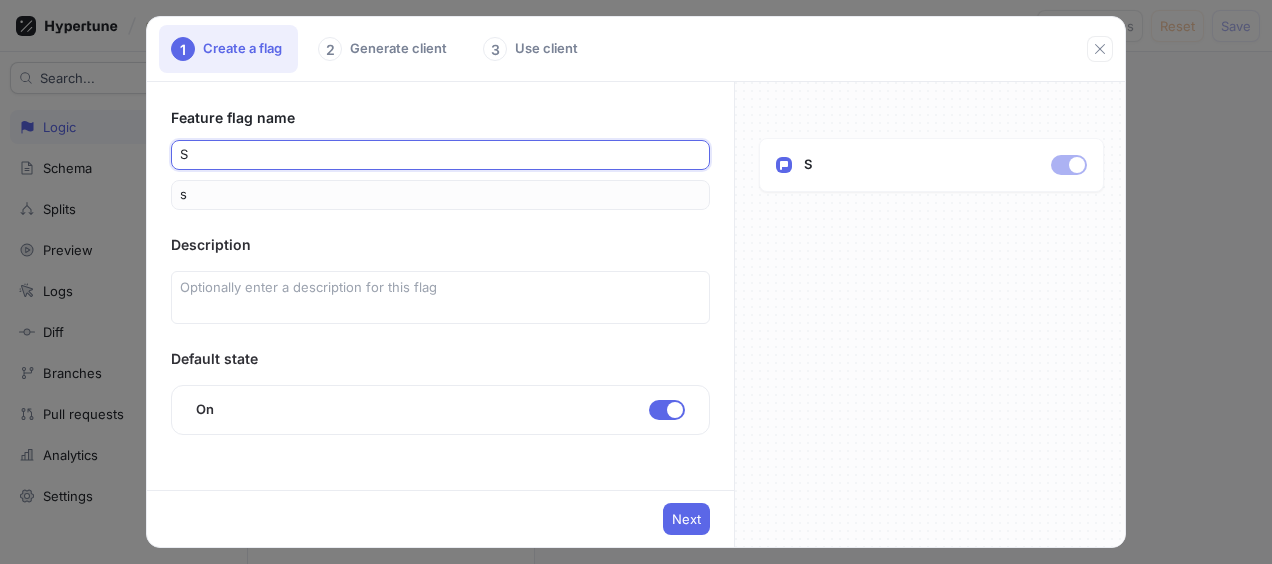 type on "Sa" 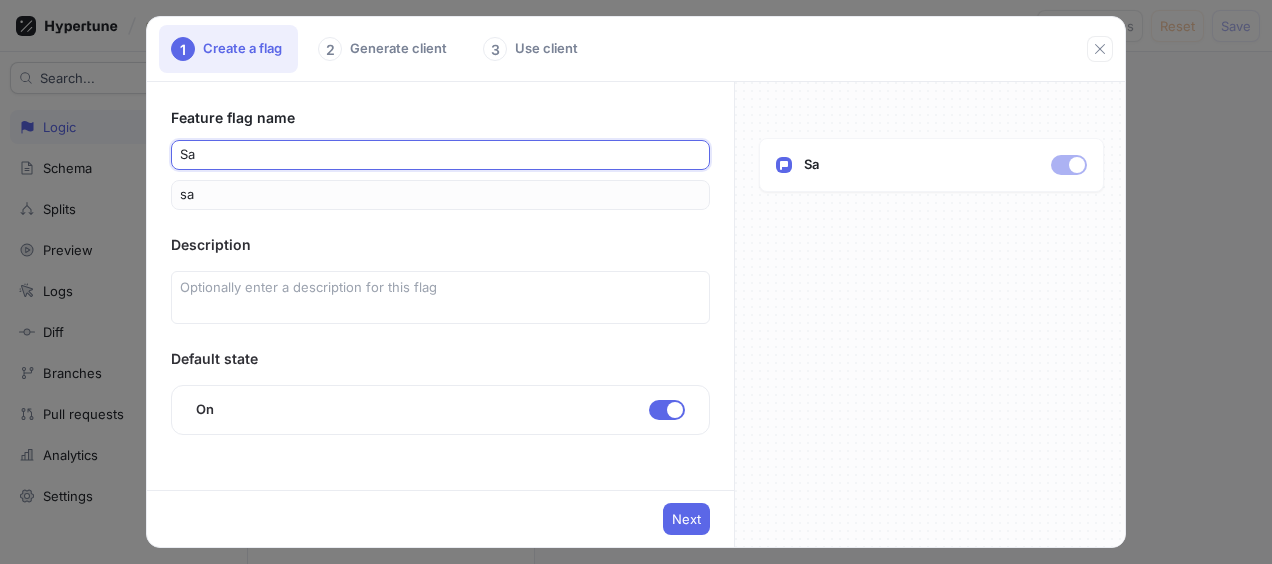 type on "Sai" 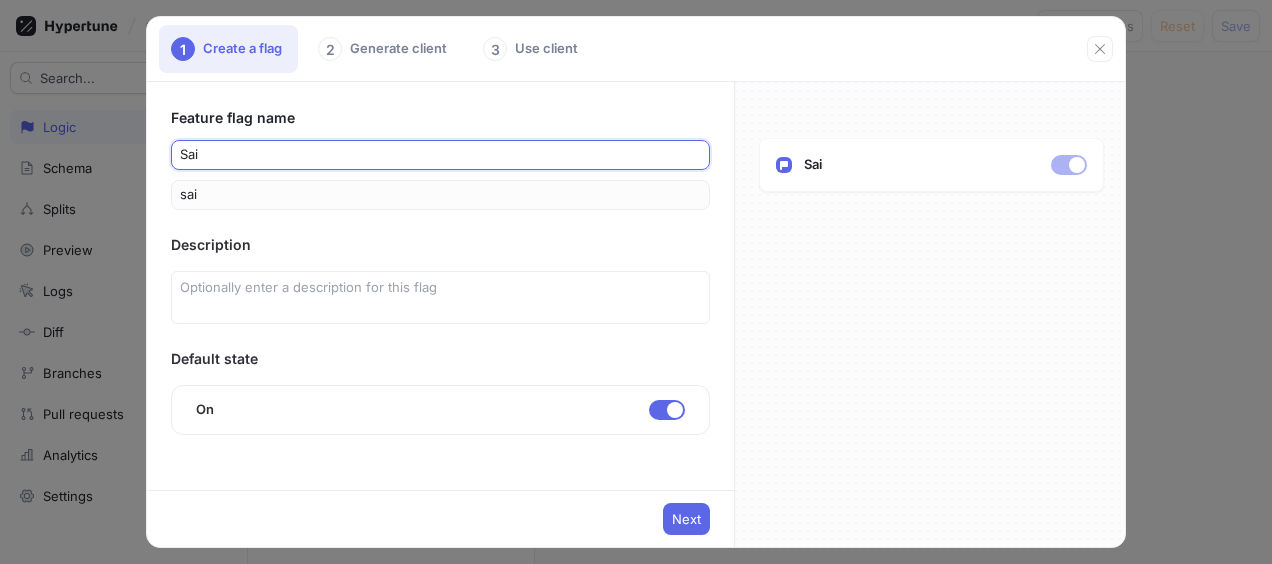 type on "Saio" 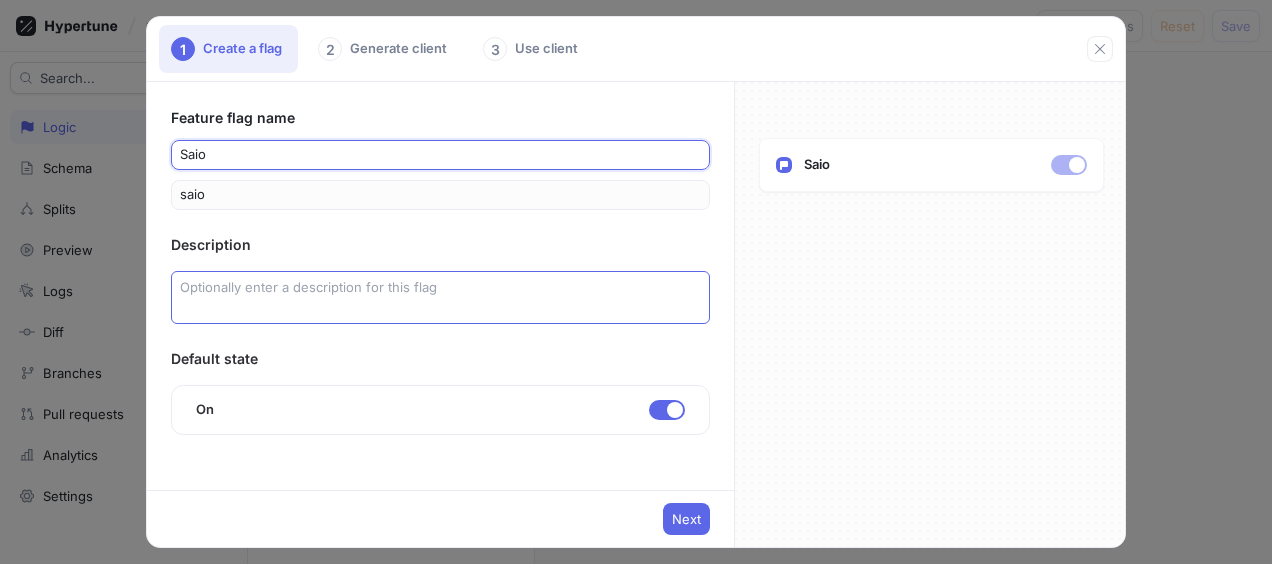 type on "Saio" 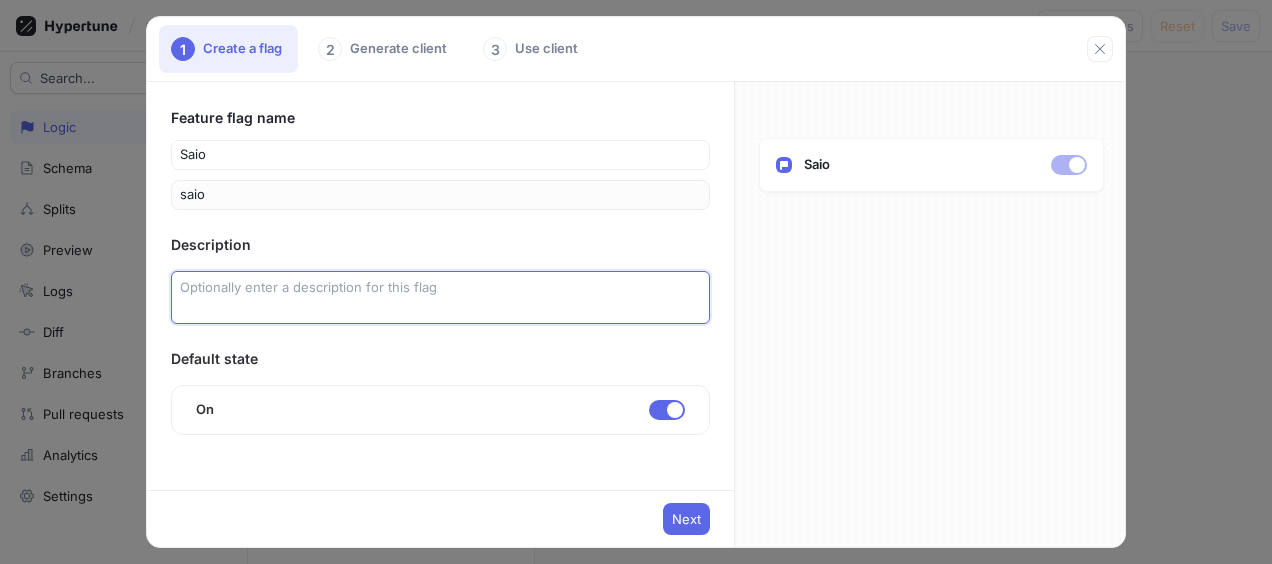 click at bounding box center (440, 297) 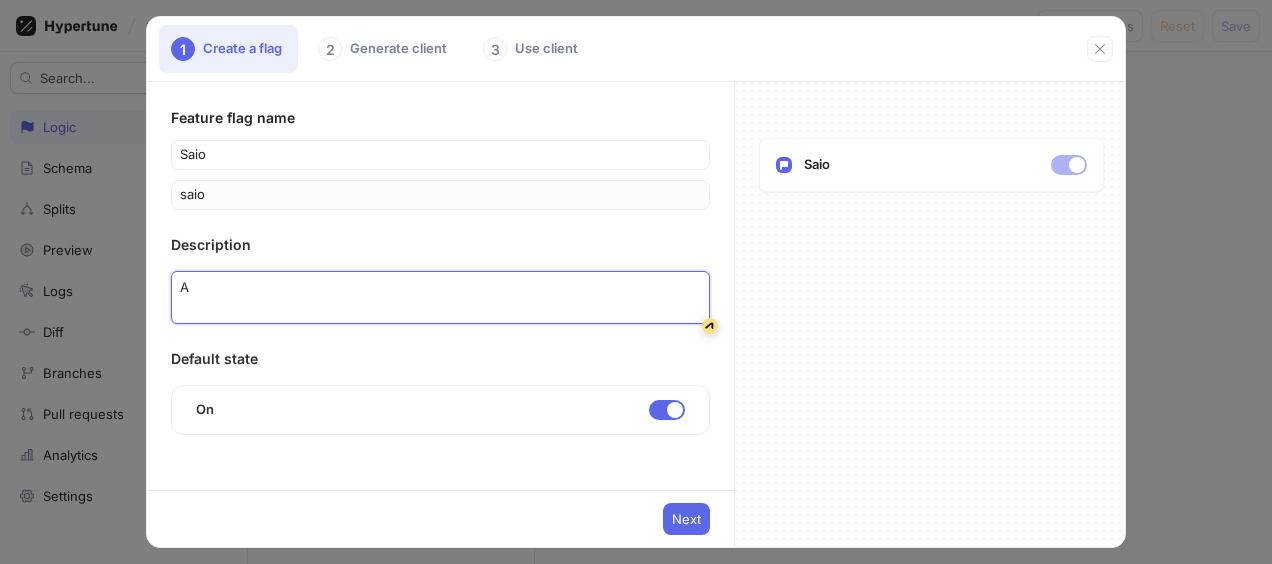 type on "x" 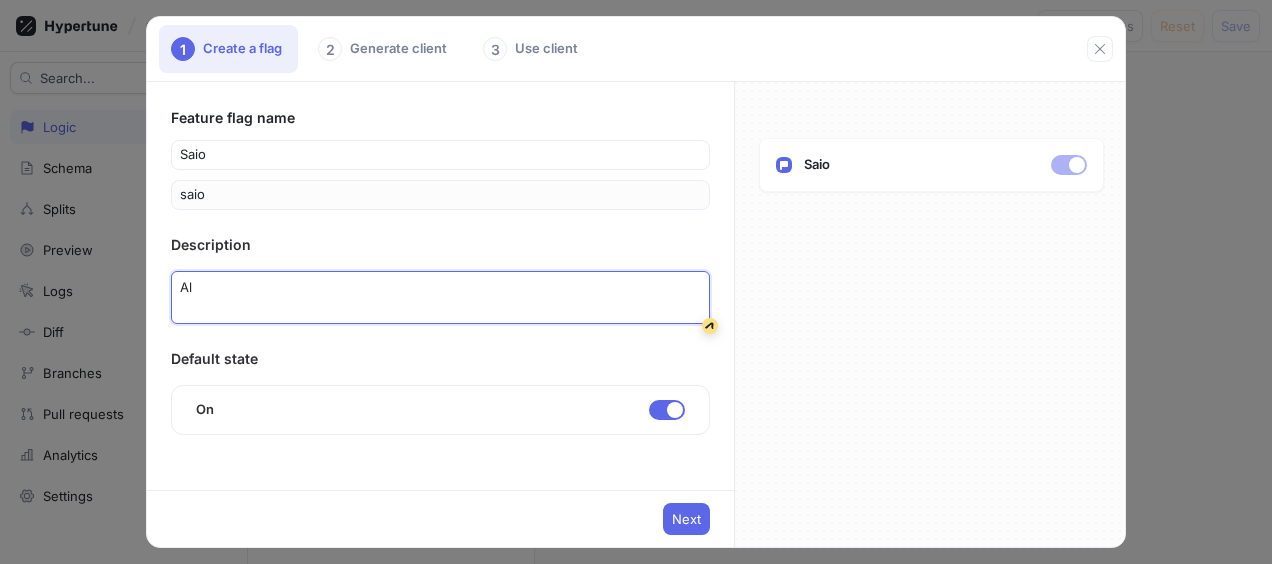 type on "x" 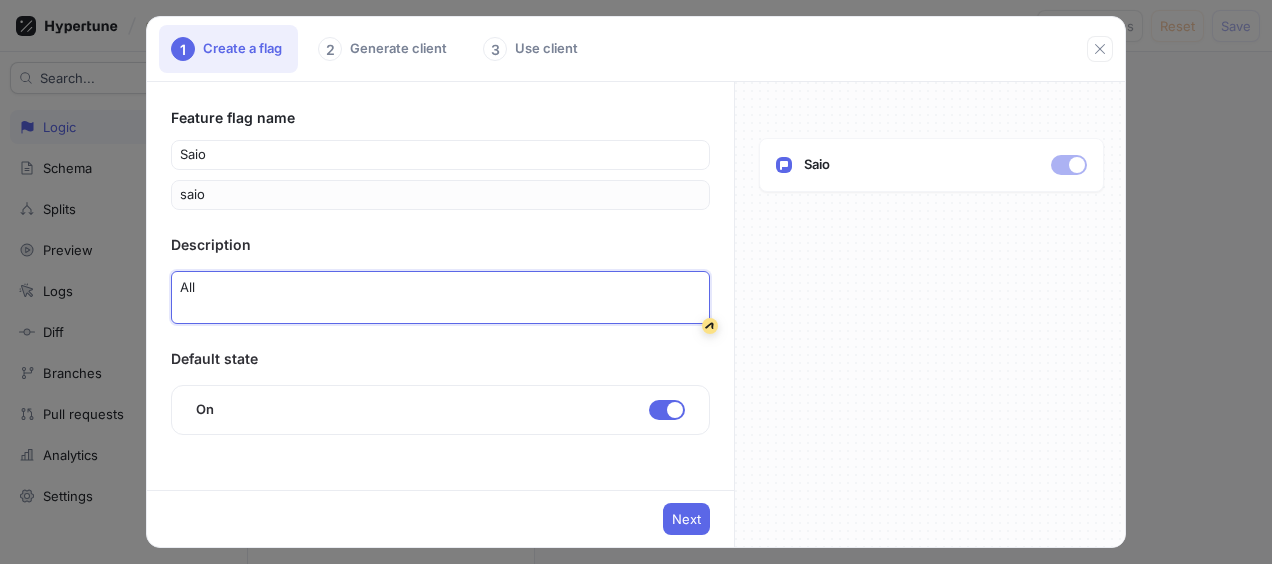 type on "x" 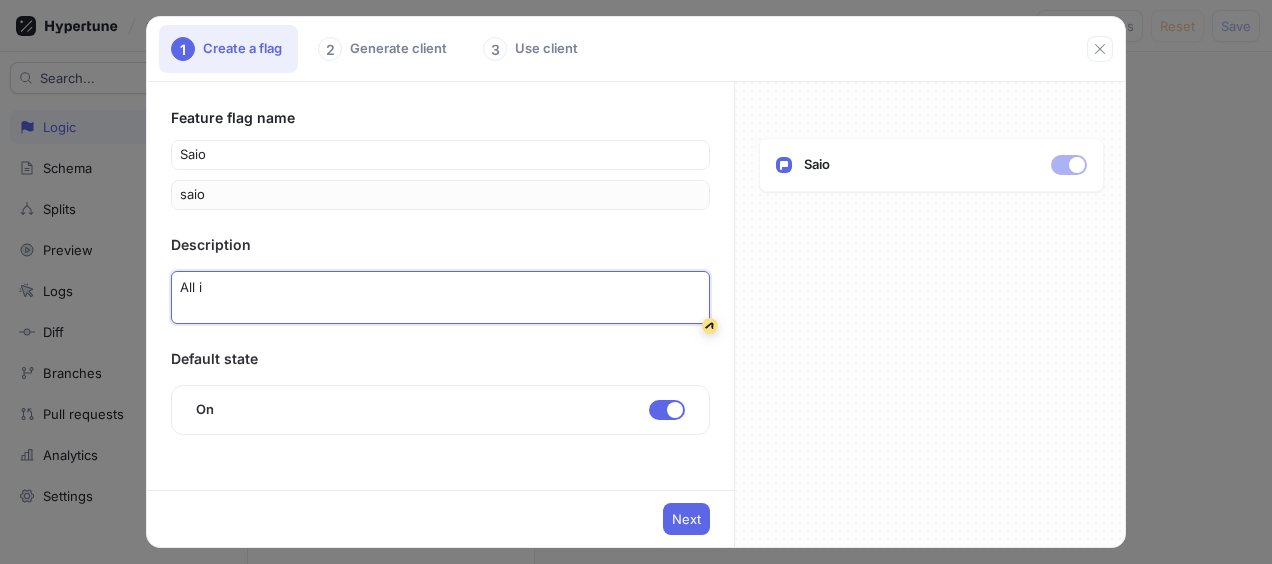 type on "x" 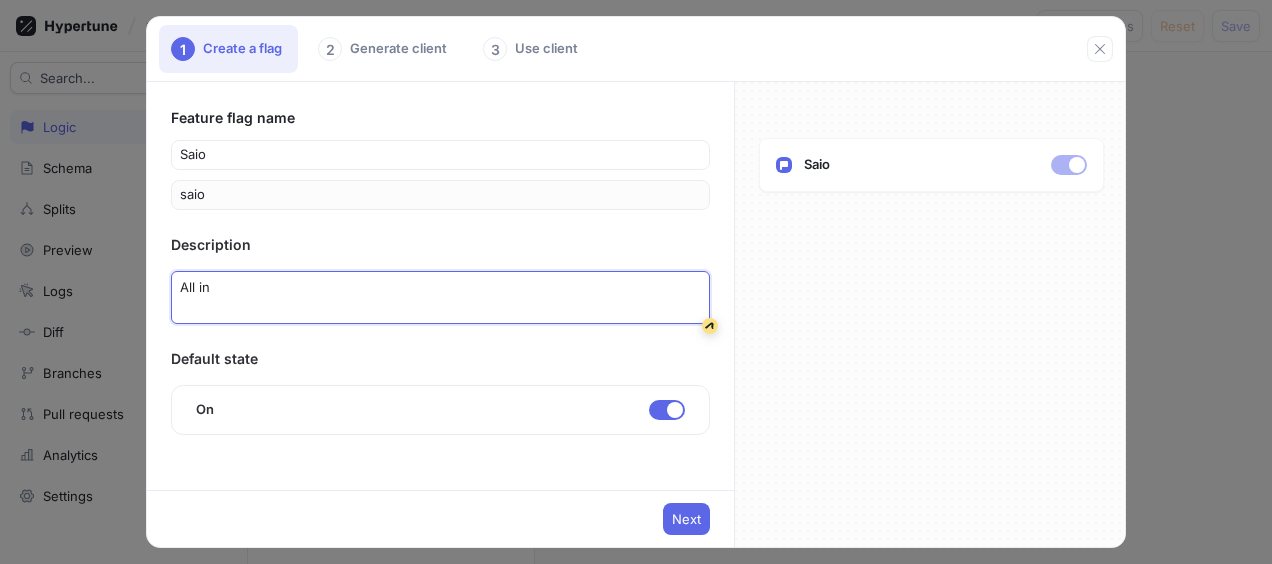 type on "x" 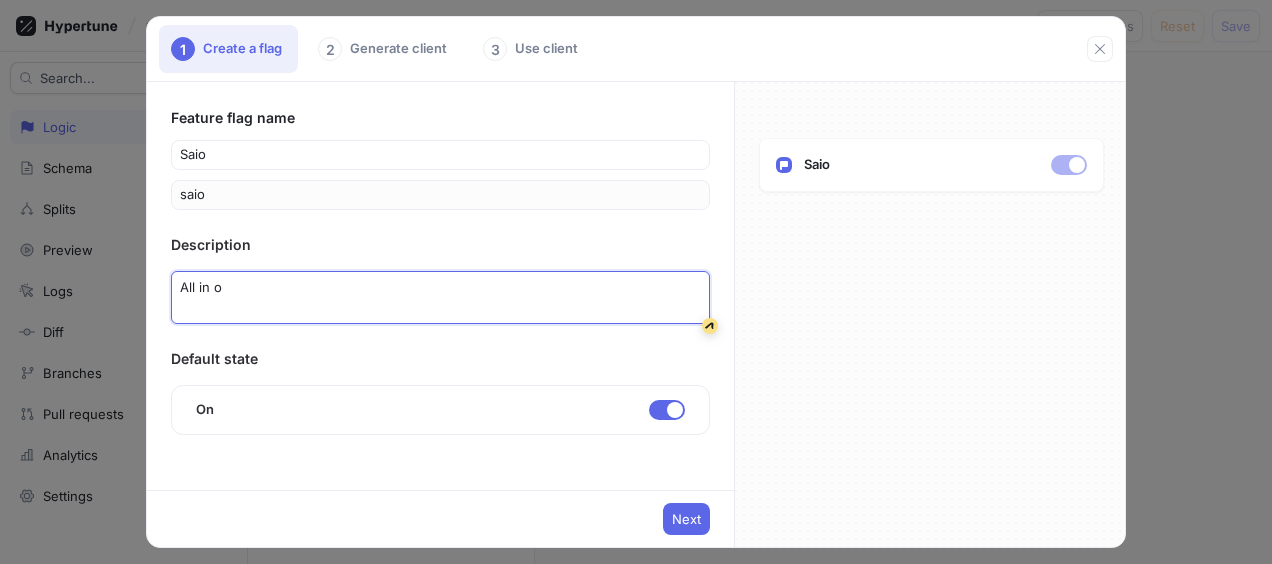 type on "x" 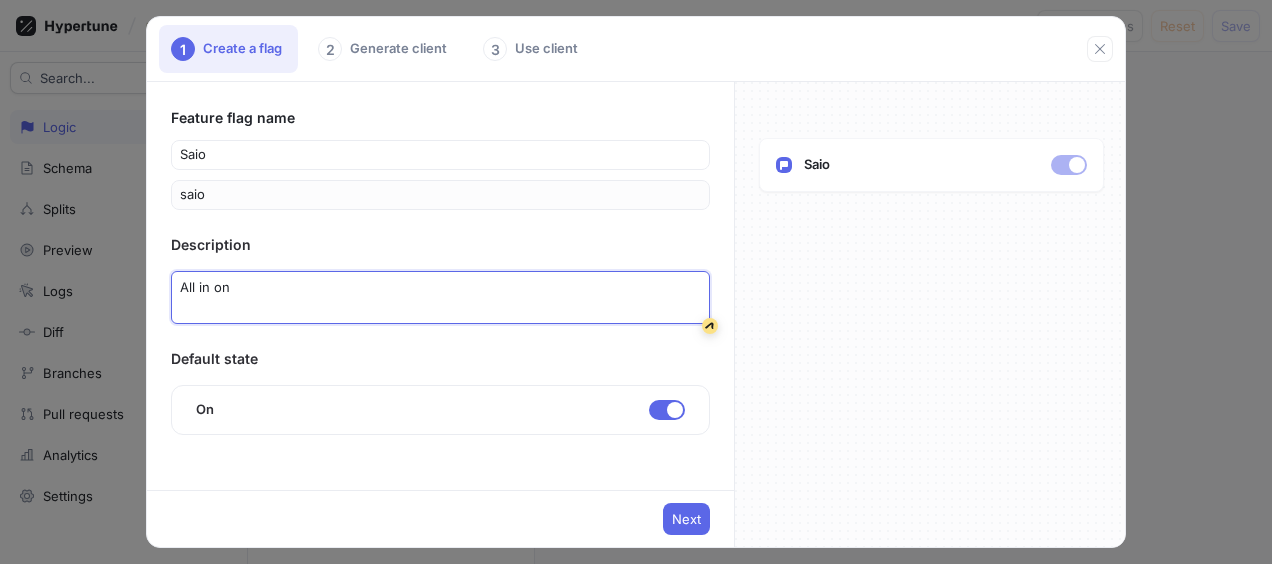 type on "x" 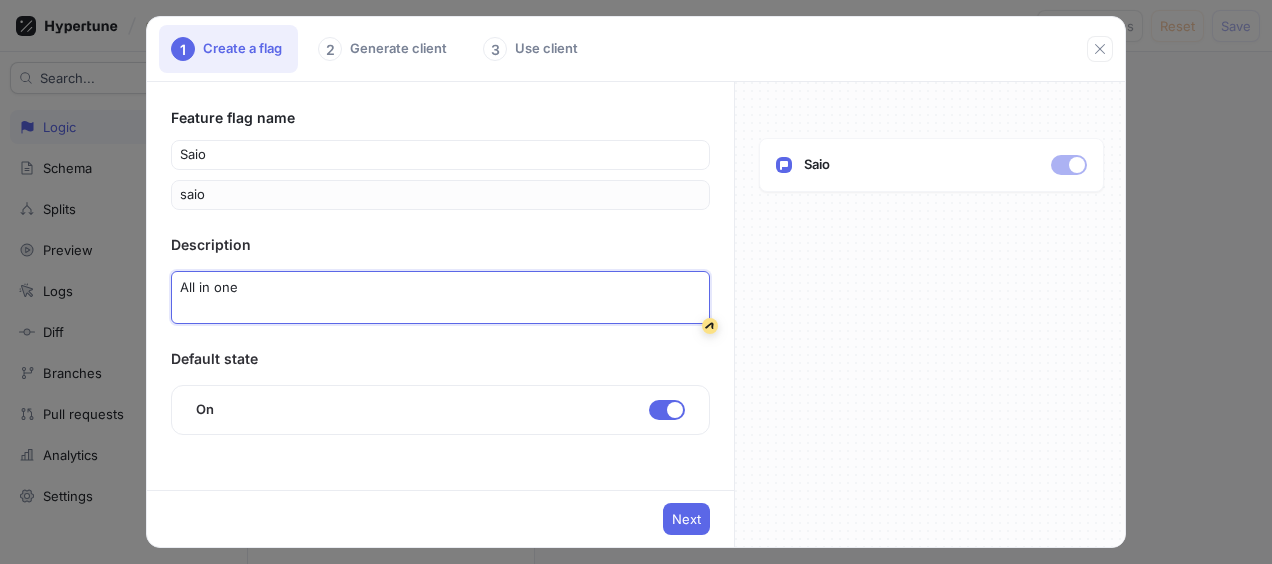 type on "x" 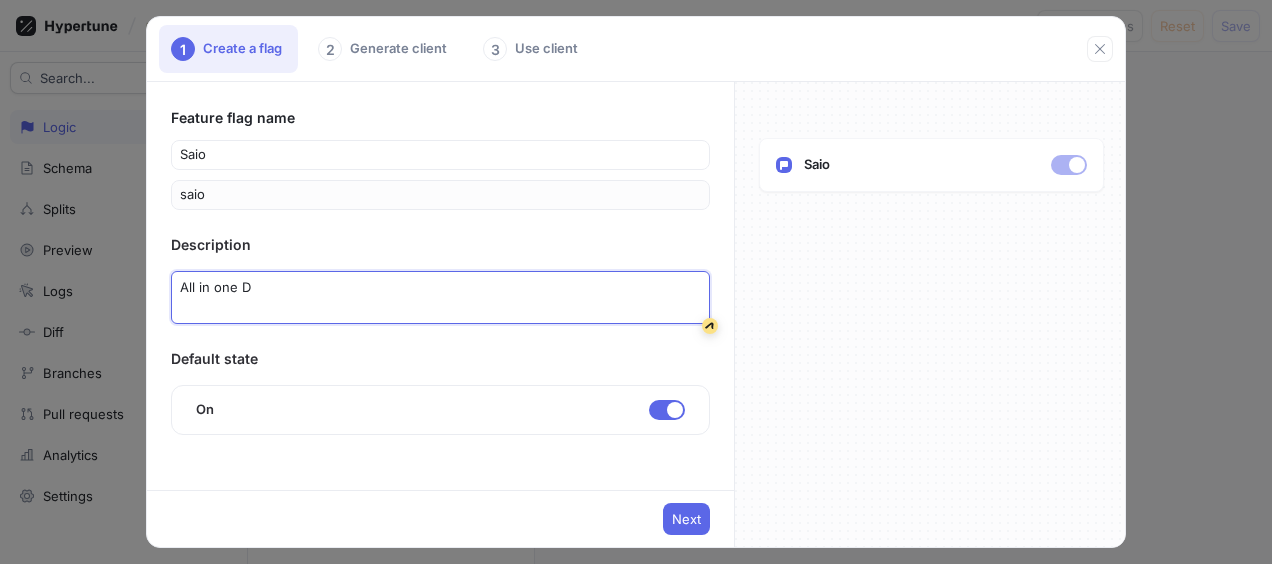 type on "x" 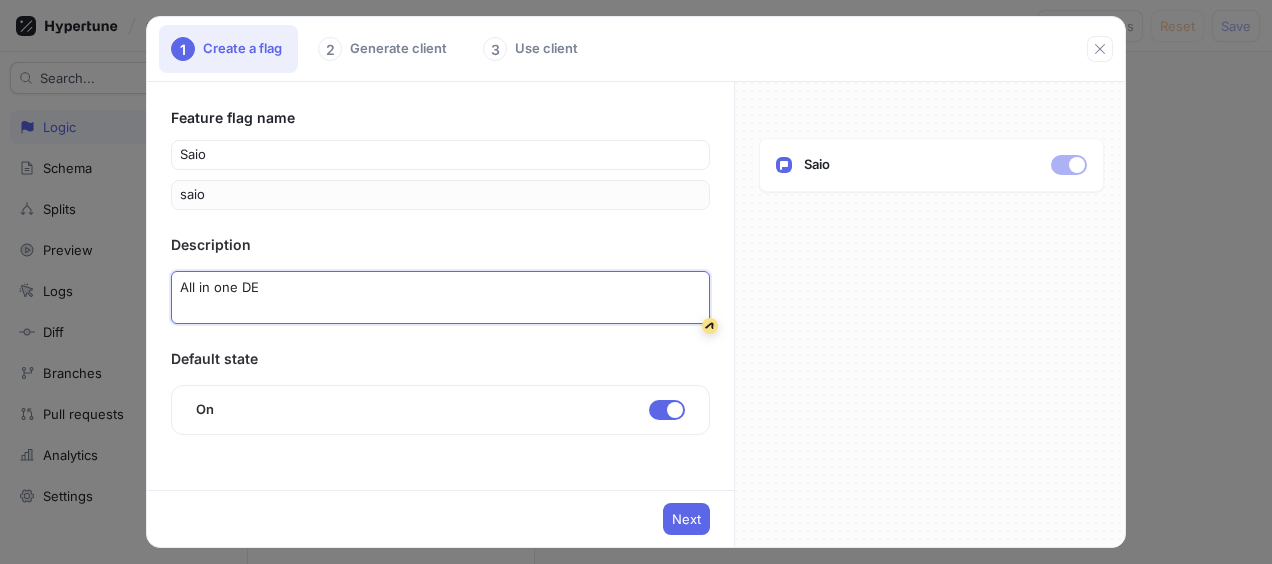 type on "x" 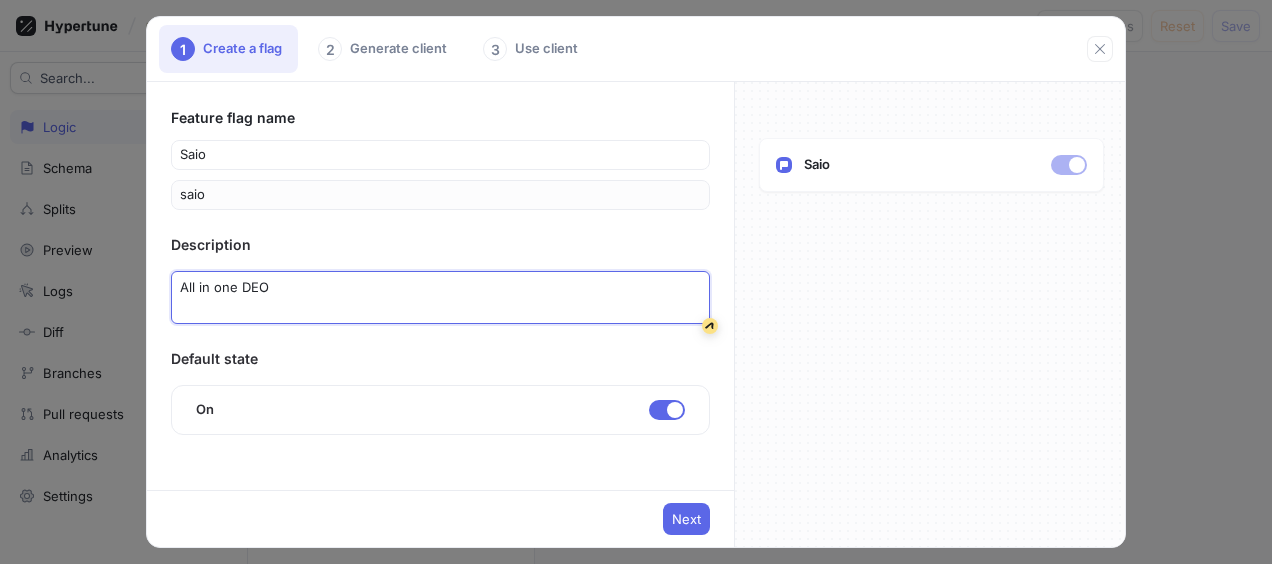 type on "x" 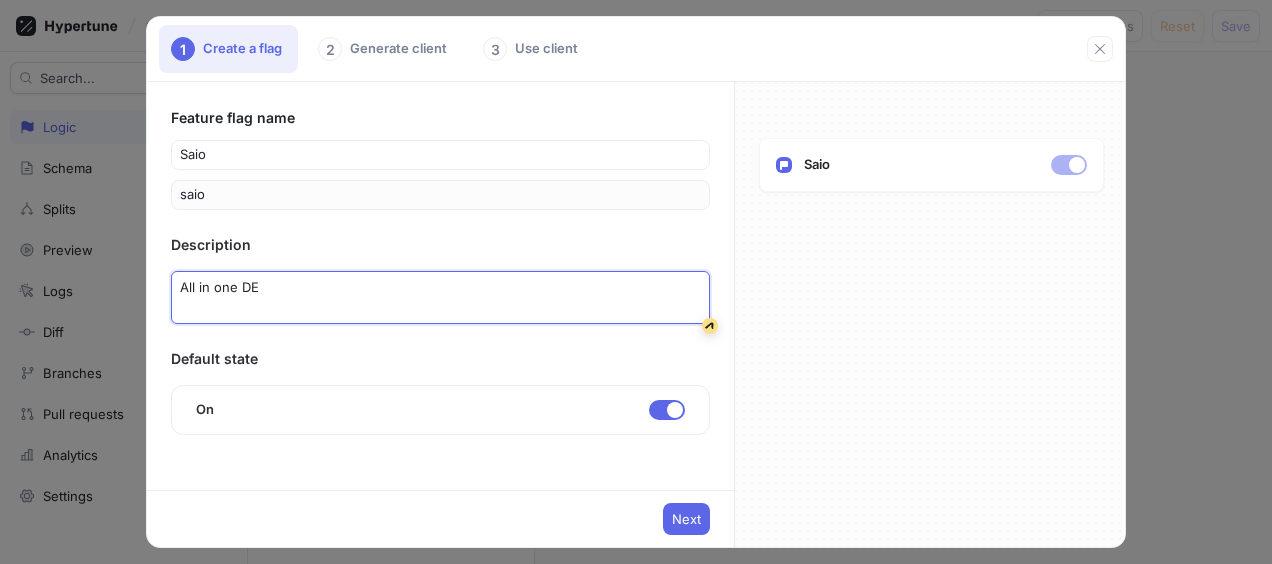 type on "x" 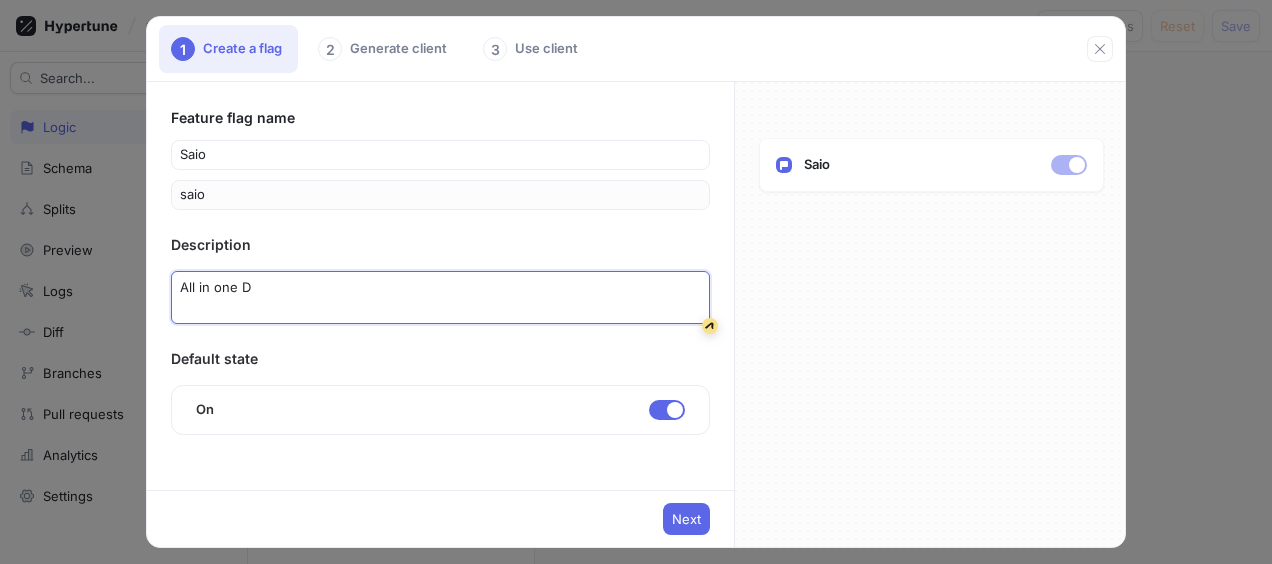 type on "x" 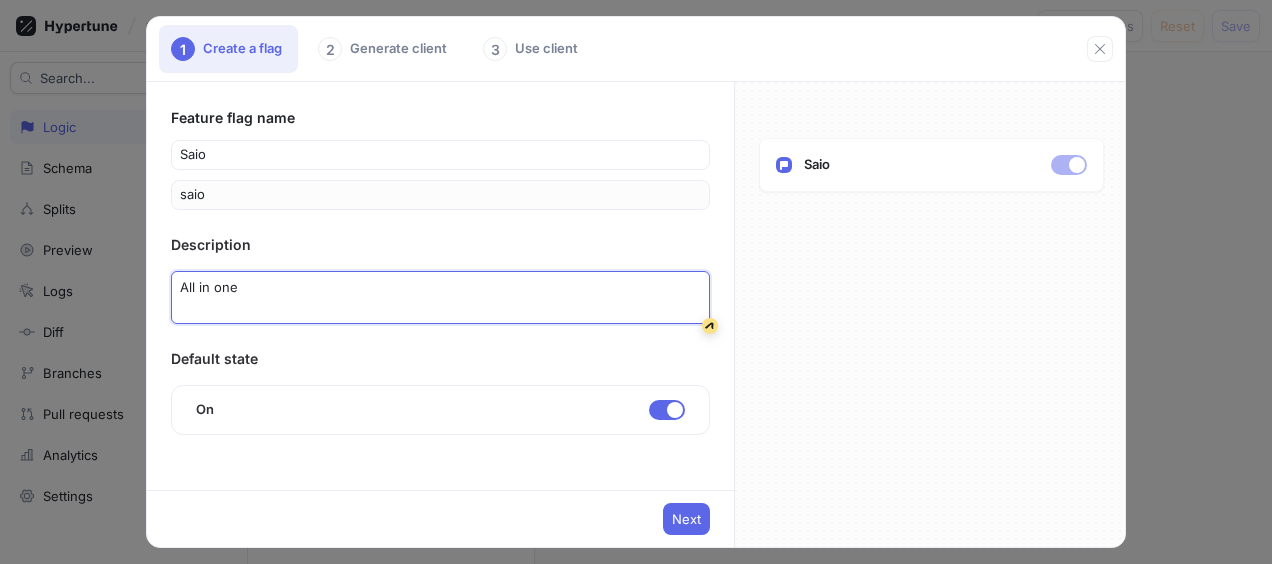 type on "x" 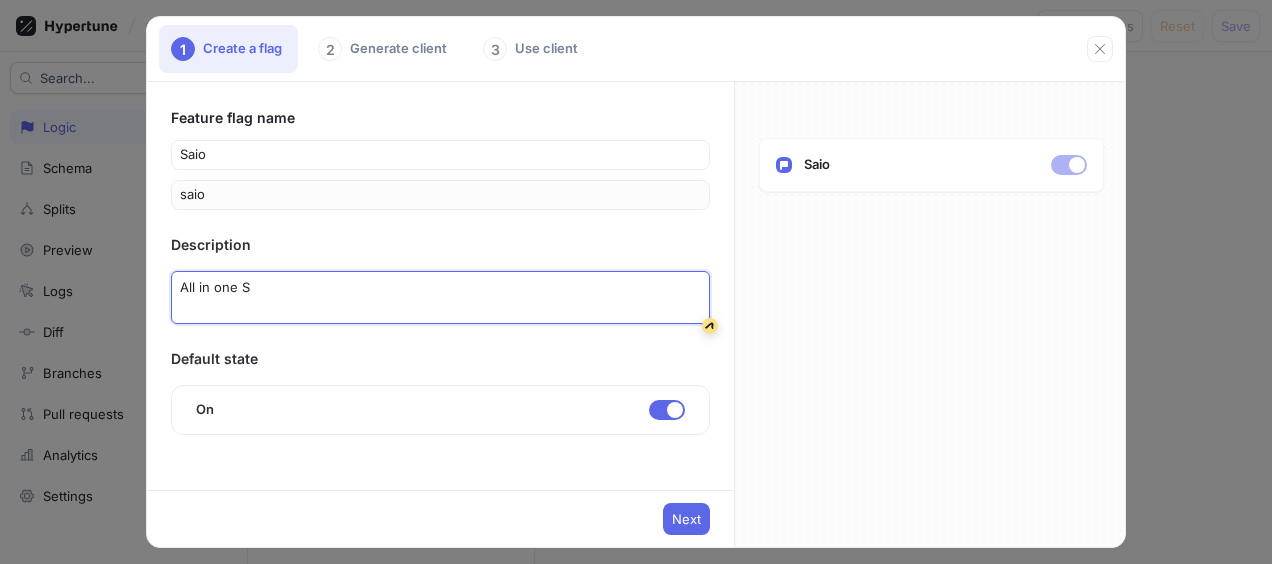 type on "x" 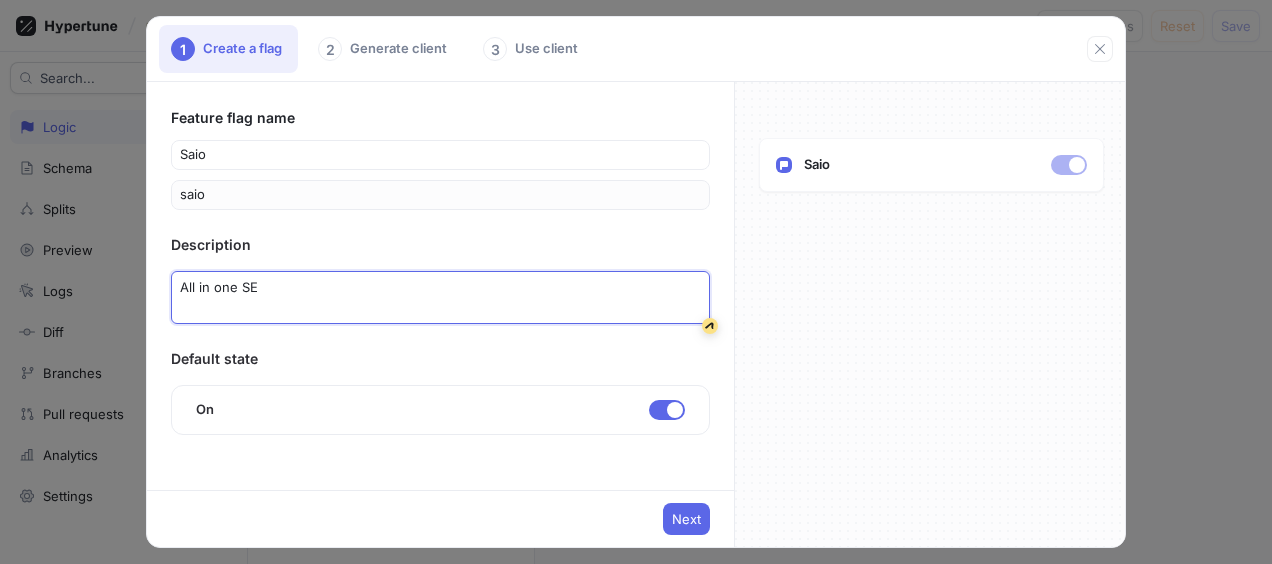 type on "x" 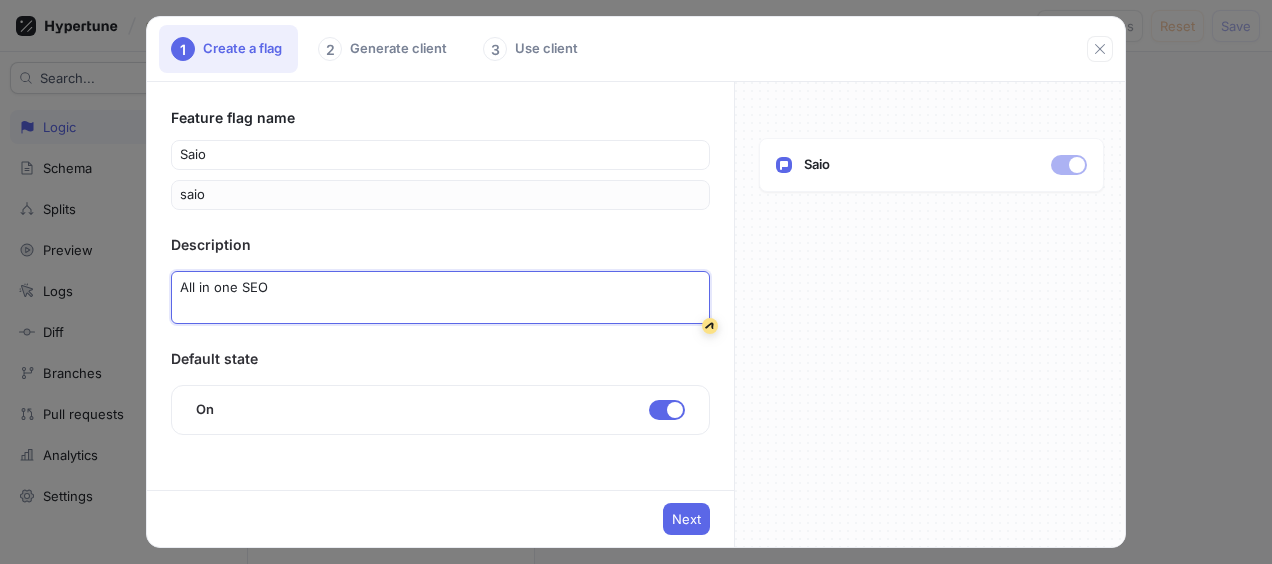 type on "x" 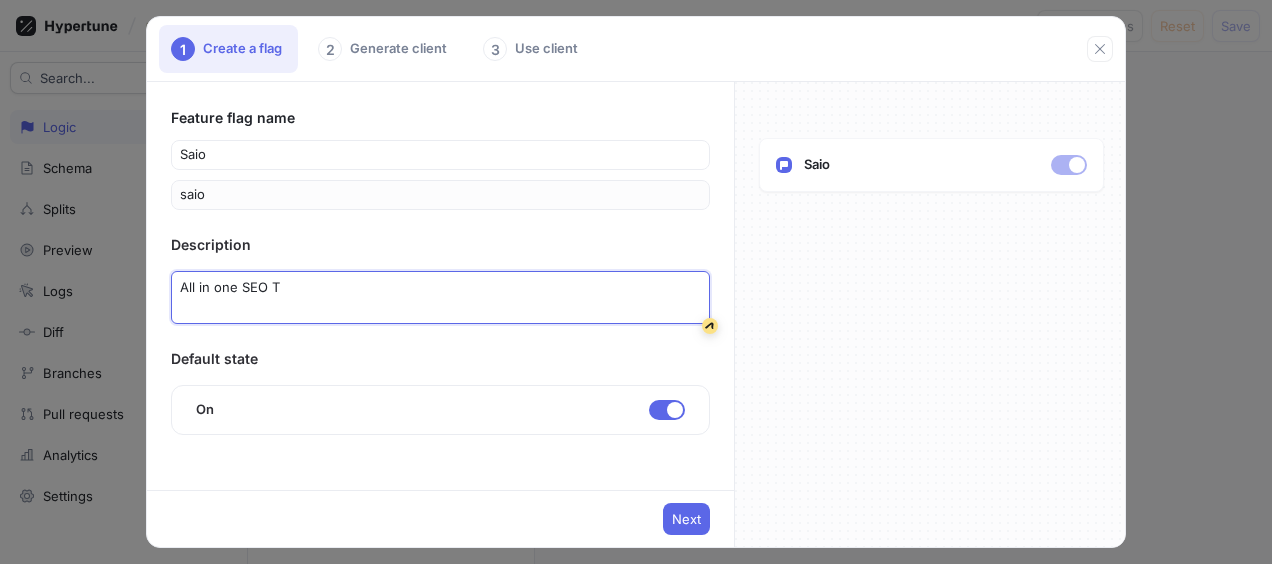 type on "x" 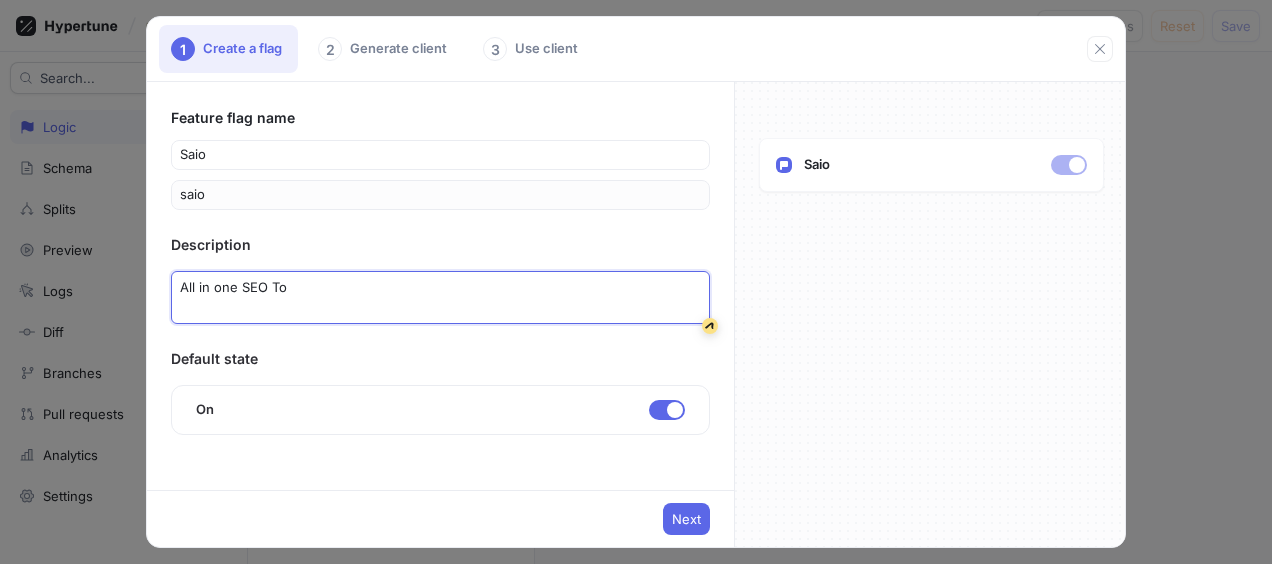 type on "x" 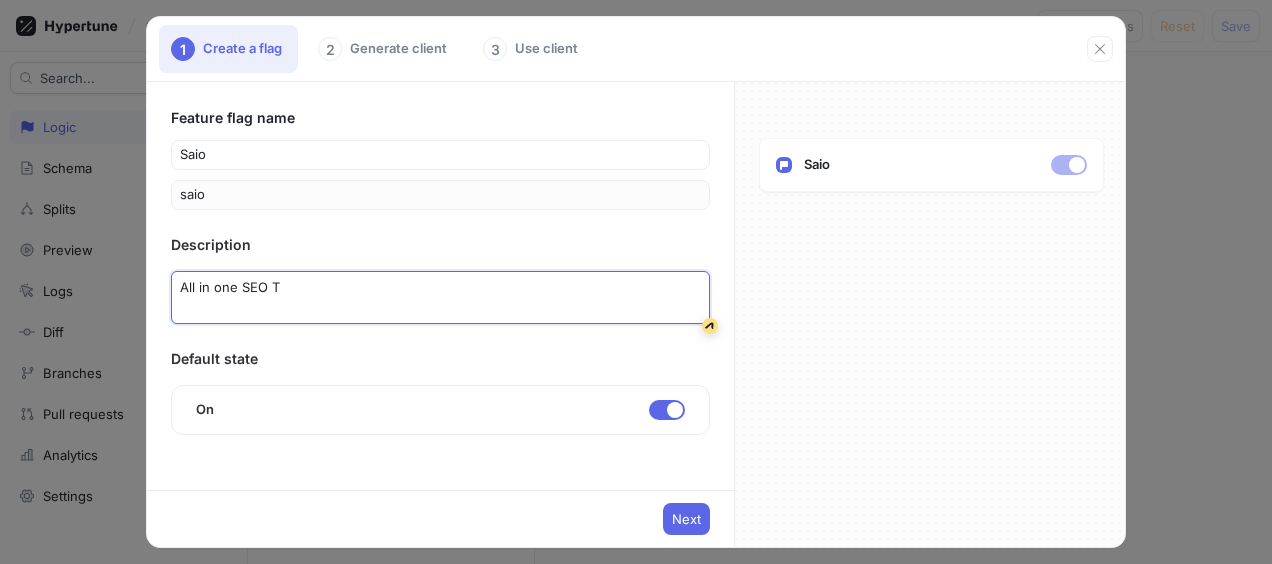 type on "x" 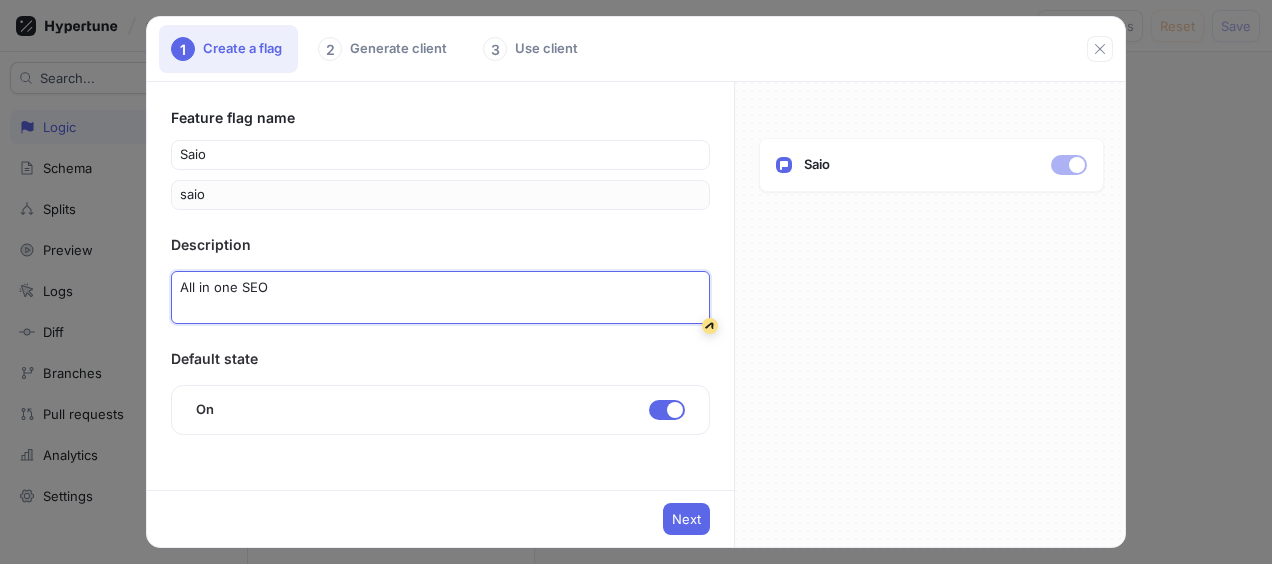 type on "x" 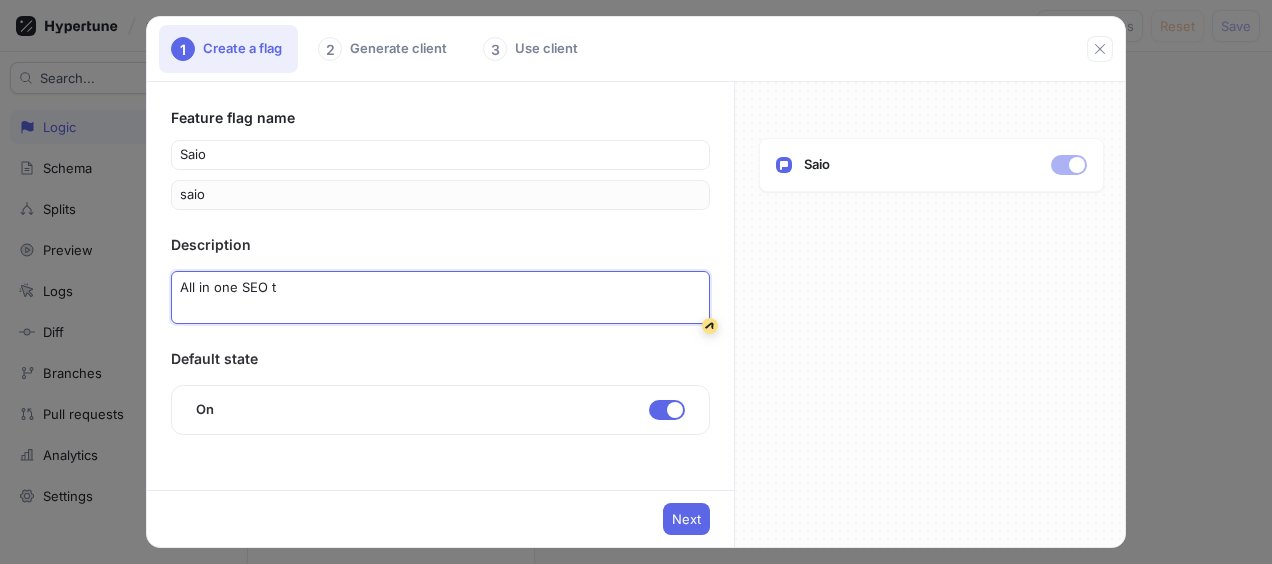 type on "x" 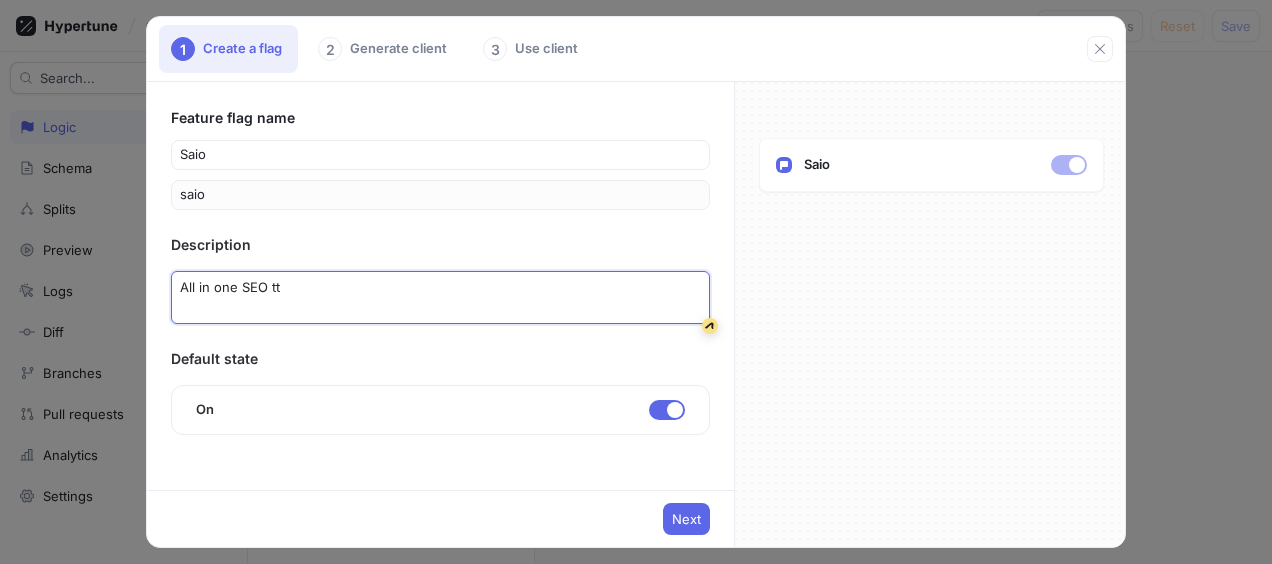 type on "x" 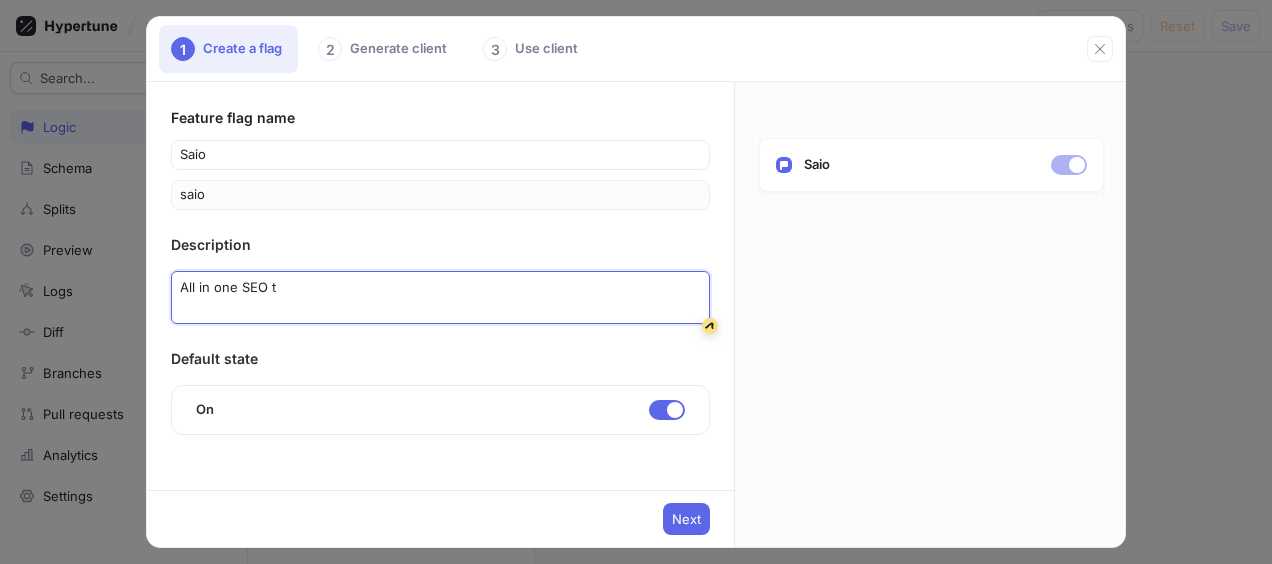 type on "x" 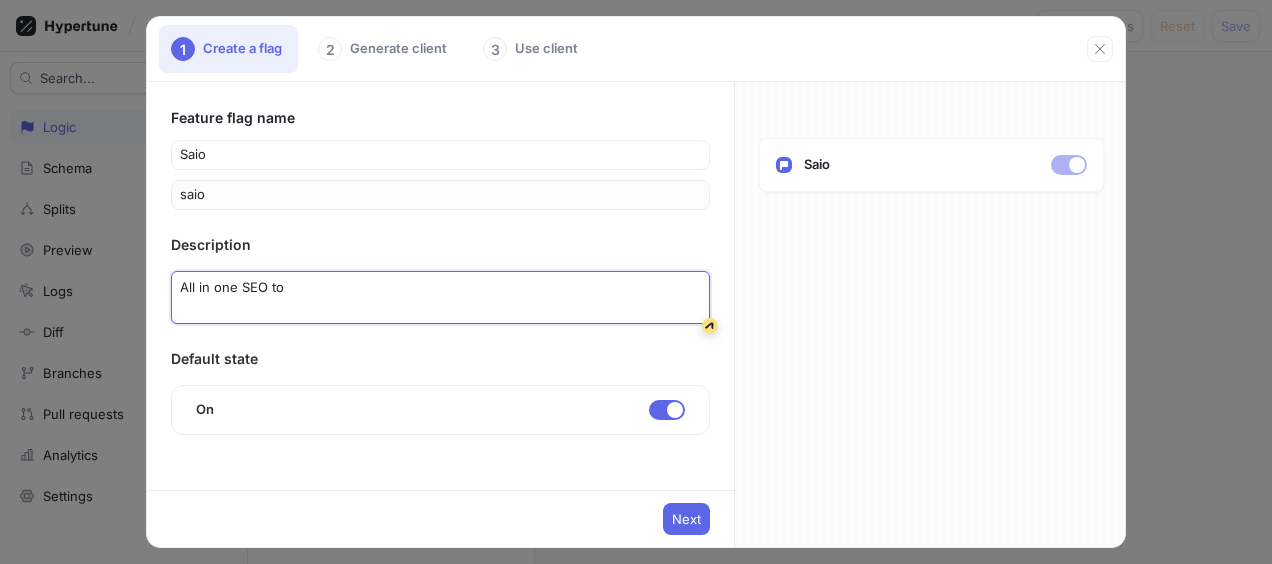 type on "x" 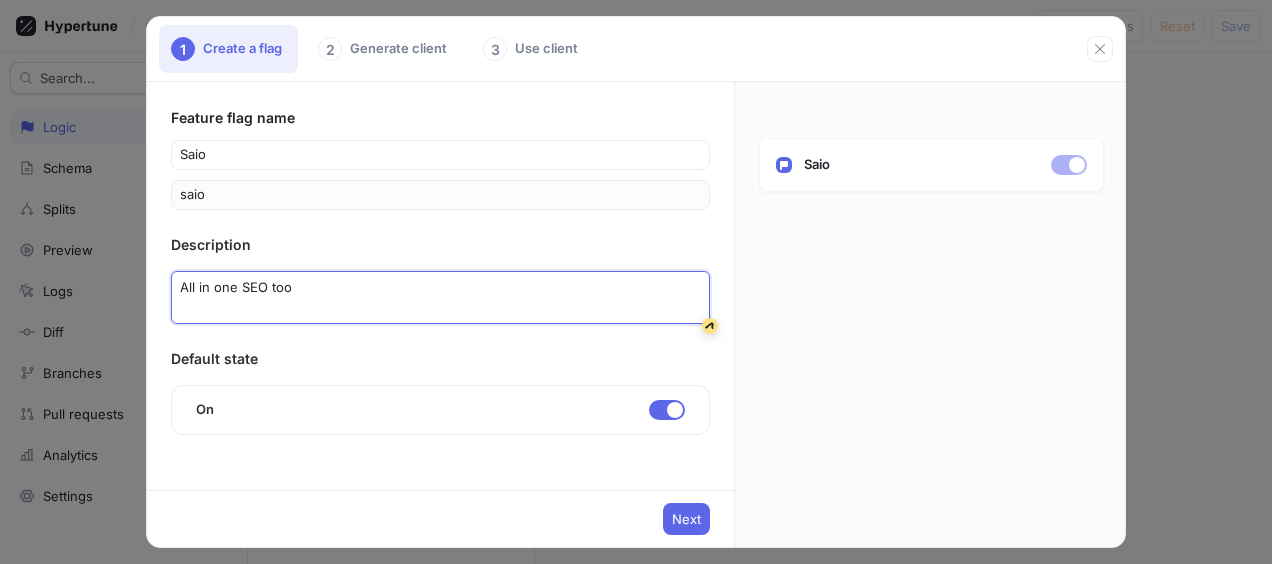 type on "x" 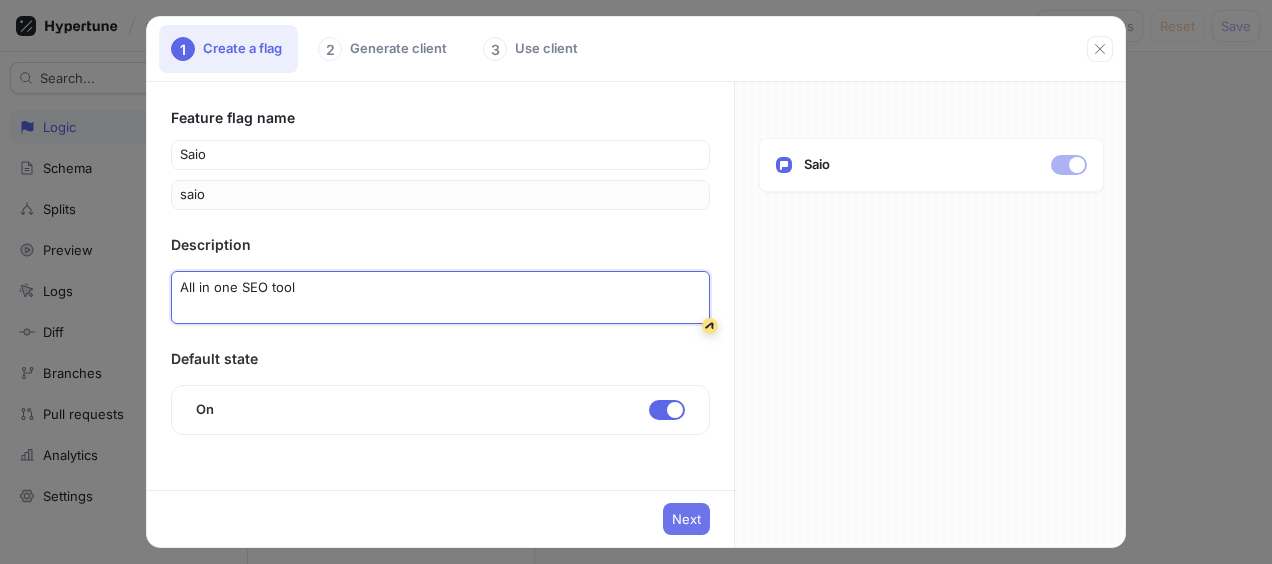 type on "All in one SEO tool" 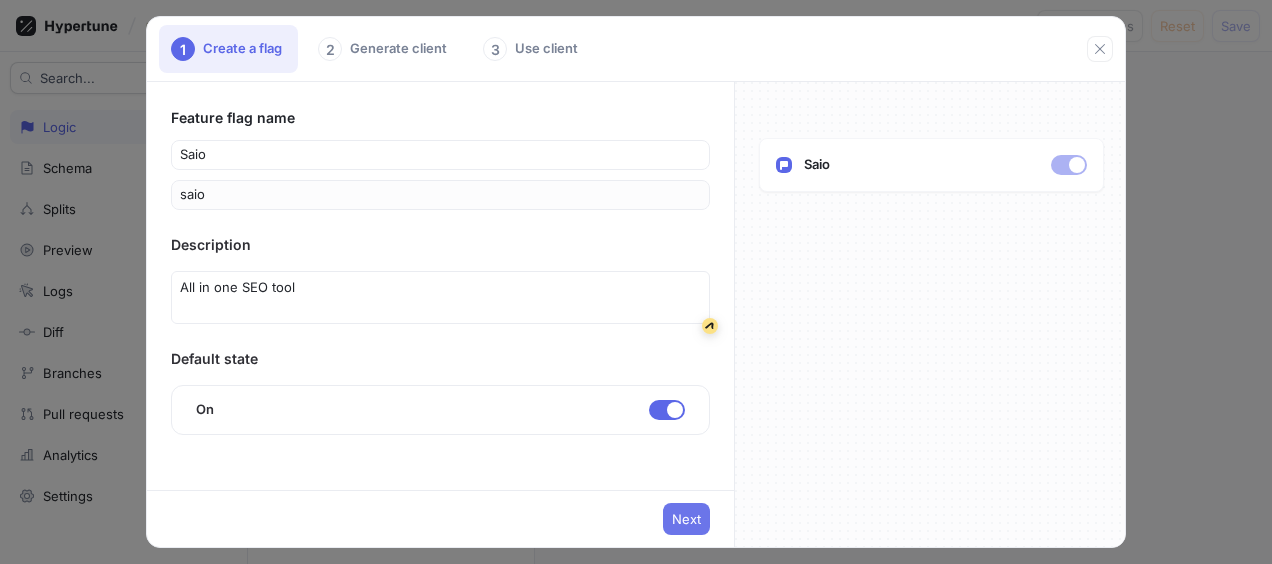 click on "Next" at bounding box center [686, 519] 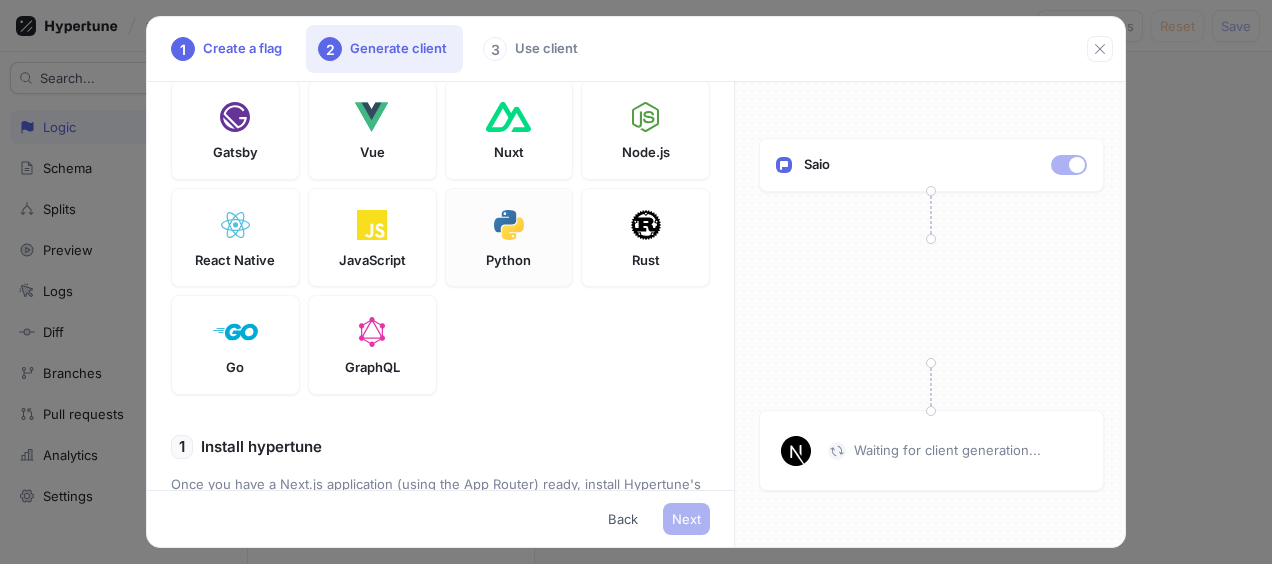 scroll, scrollTop: 0, scrollLeft: 0, axis: both 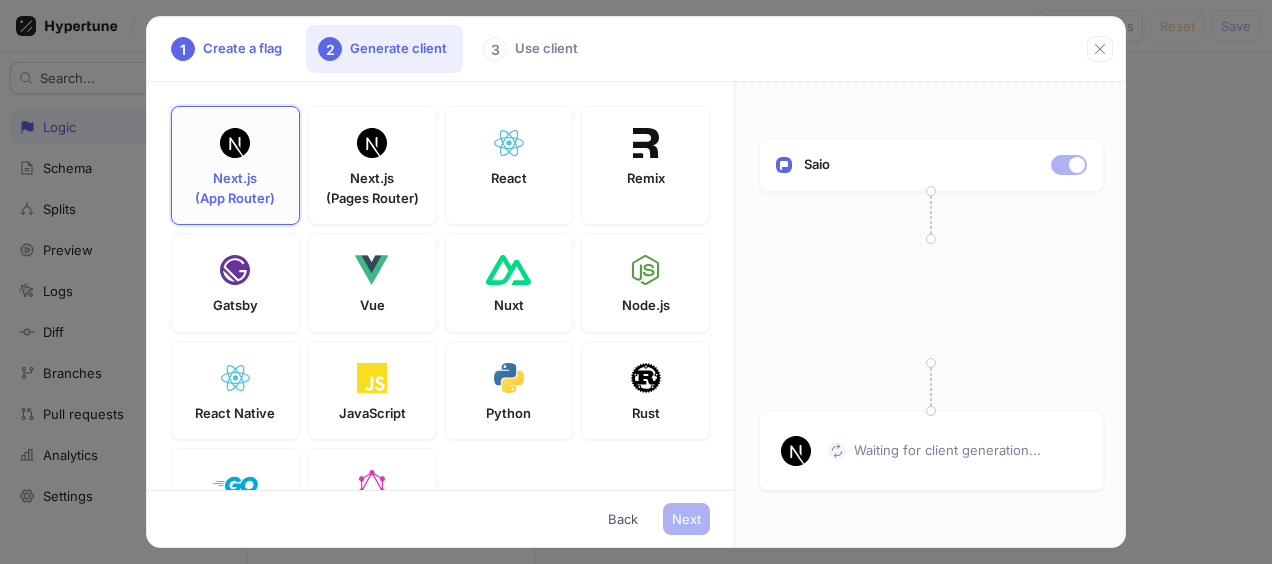 click on "Next.js
(App Router)" at bounding box center [235, 165] 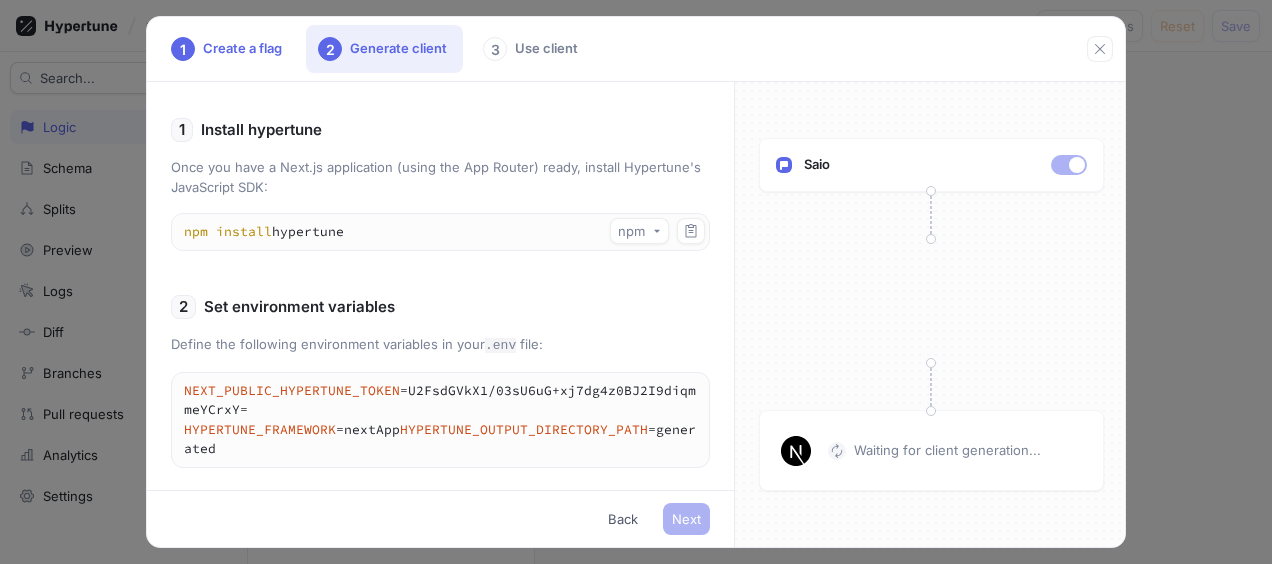 scroll, scrollTop: 0, scrollLeft: 0, axis: both 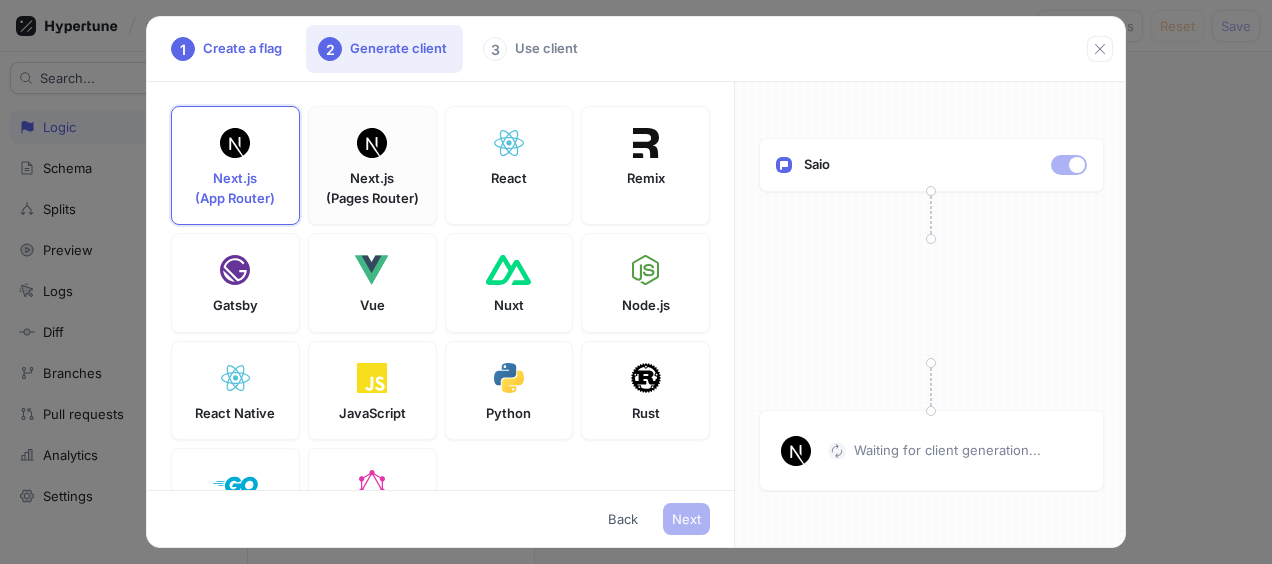 click on "Next.js
(Pages Router)" at bounding box center (372, 188) 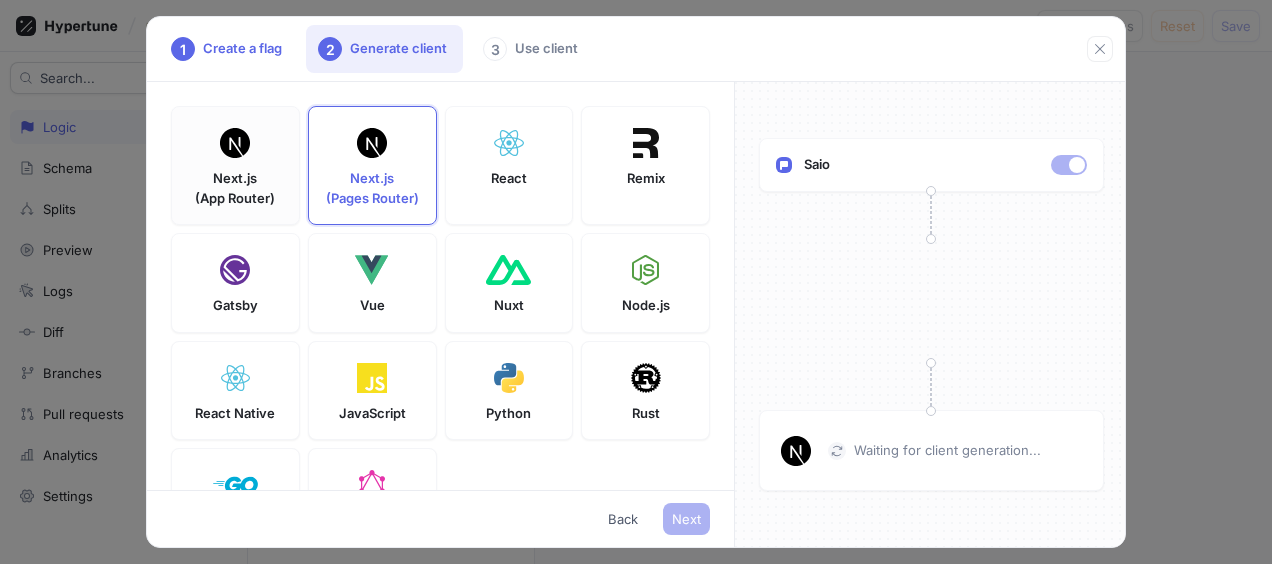 click on "Next.js
(App Router)" at bounding box center (235, 165) 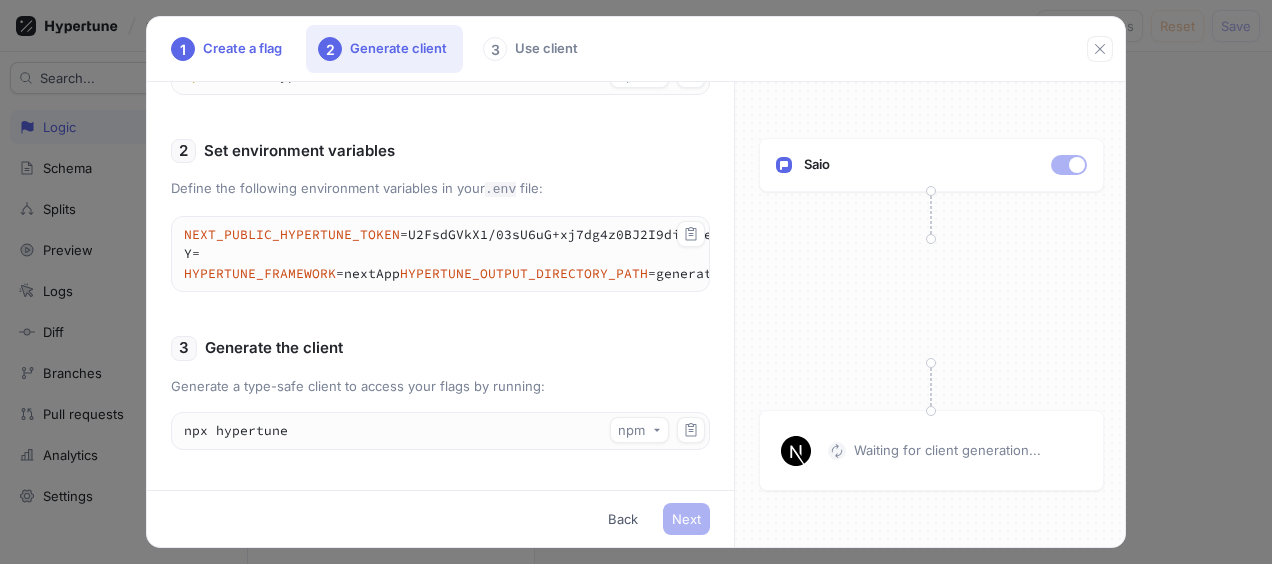 scroll, scrollTop: 0, scrollLeft: 0, axis: both 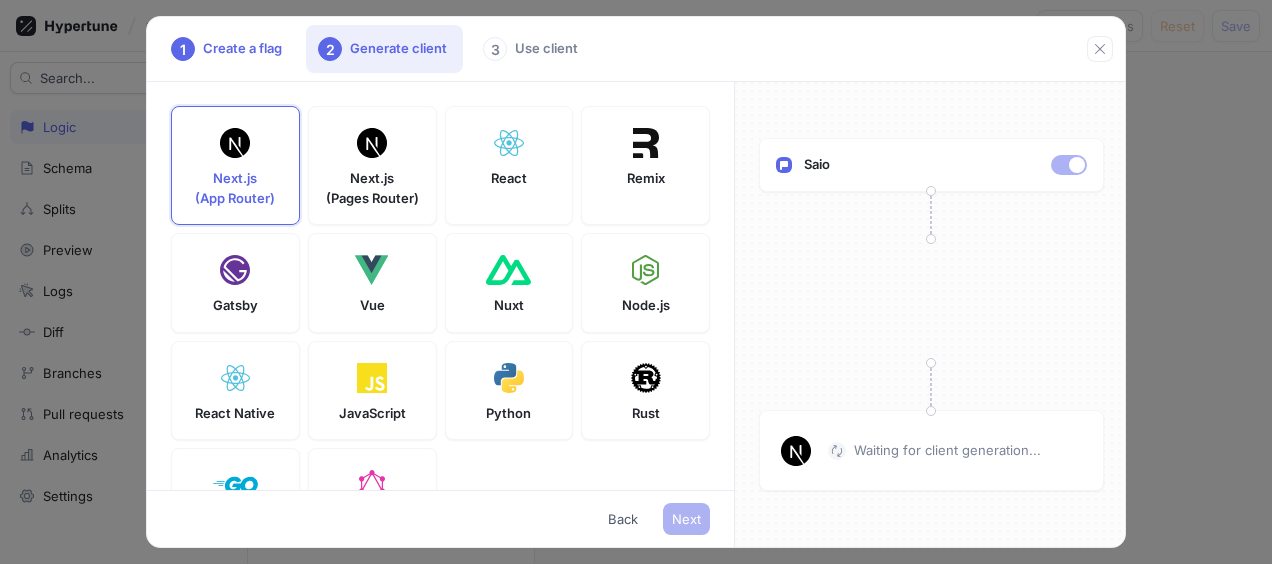 click on "3 Use client" at bounding box center (532, 49) 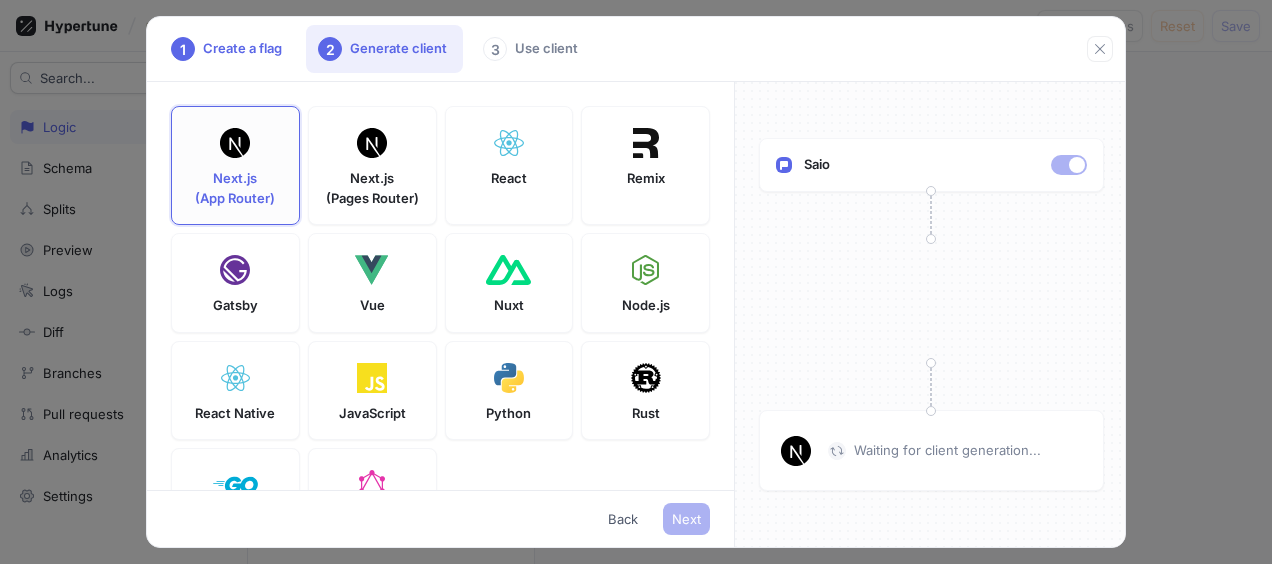 click on "Next.js
(App Router)" at bounding box center (235, 188) 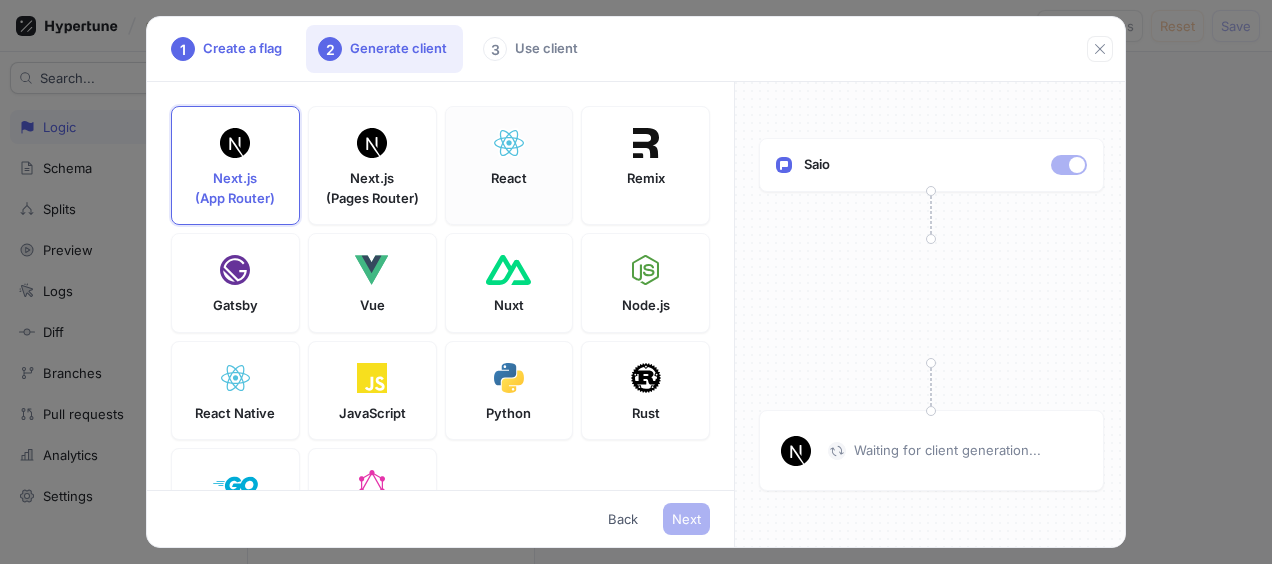 click on "React" at bounding box center (509, 165) 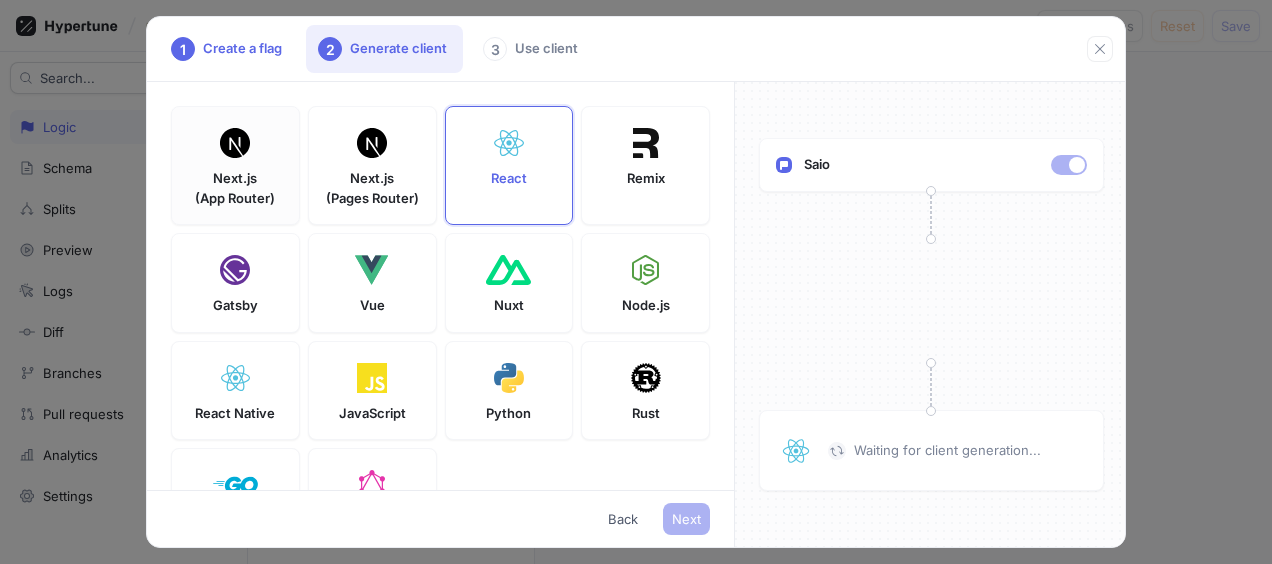 click on "Next.js
(App Router)" at bounding box center (235, 165) 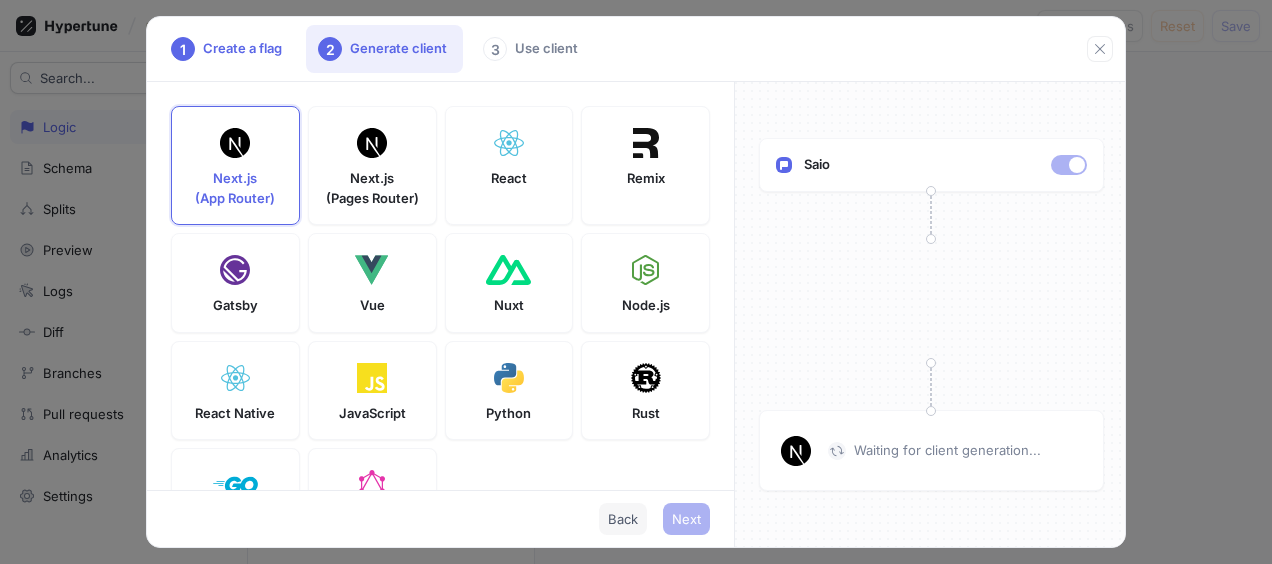 click on "Back" at bounding box center (623, 519) 